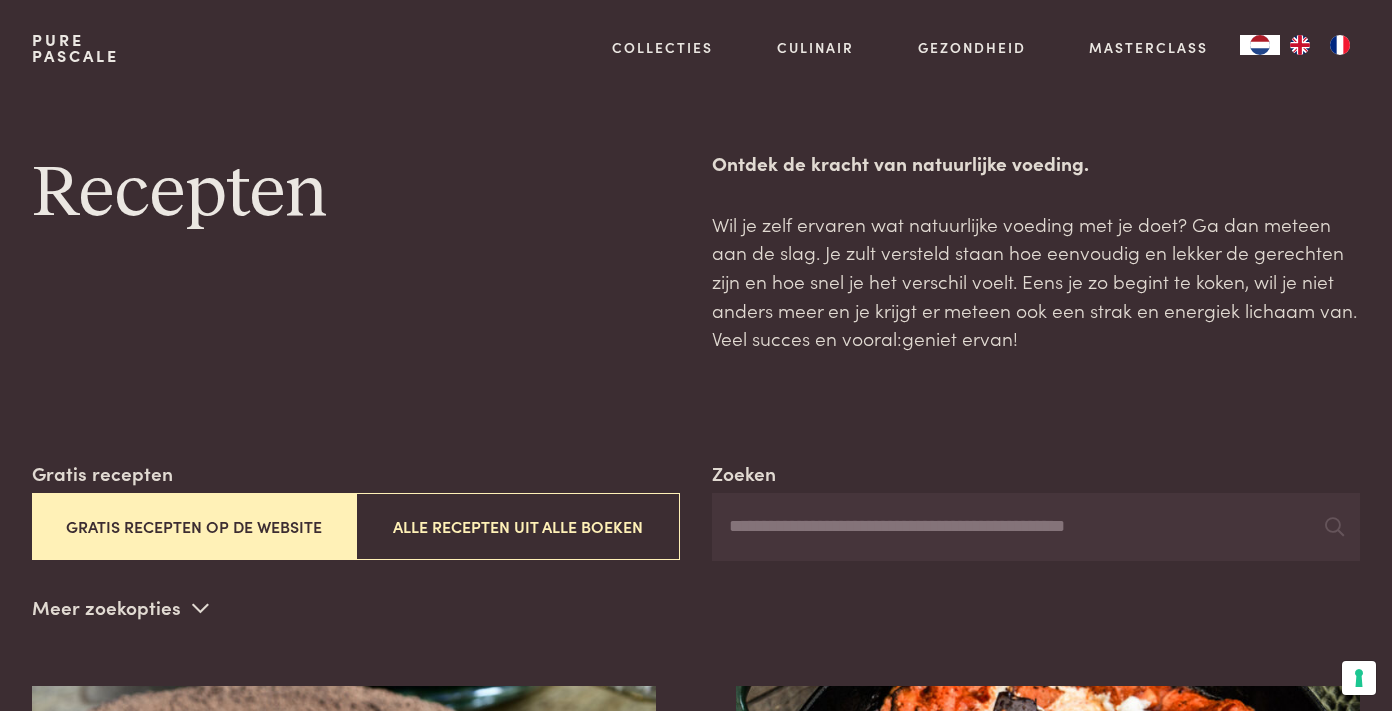 scroll, scrollTop: 0, scrollLeft: 0, axis: both 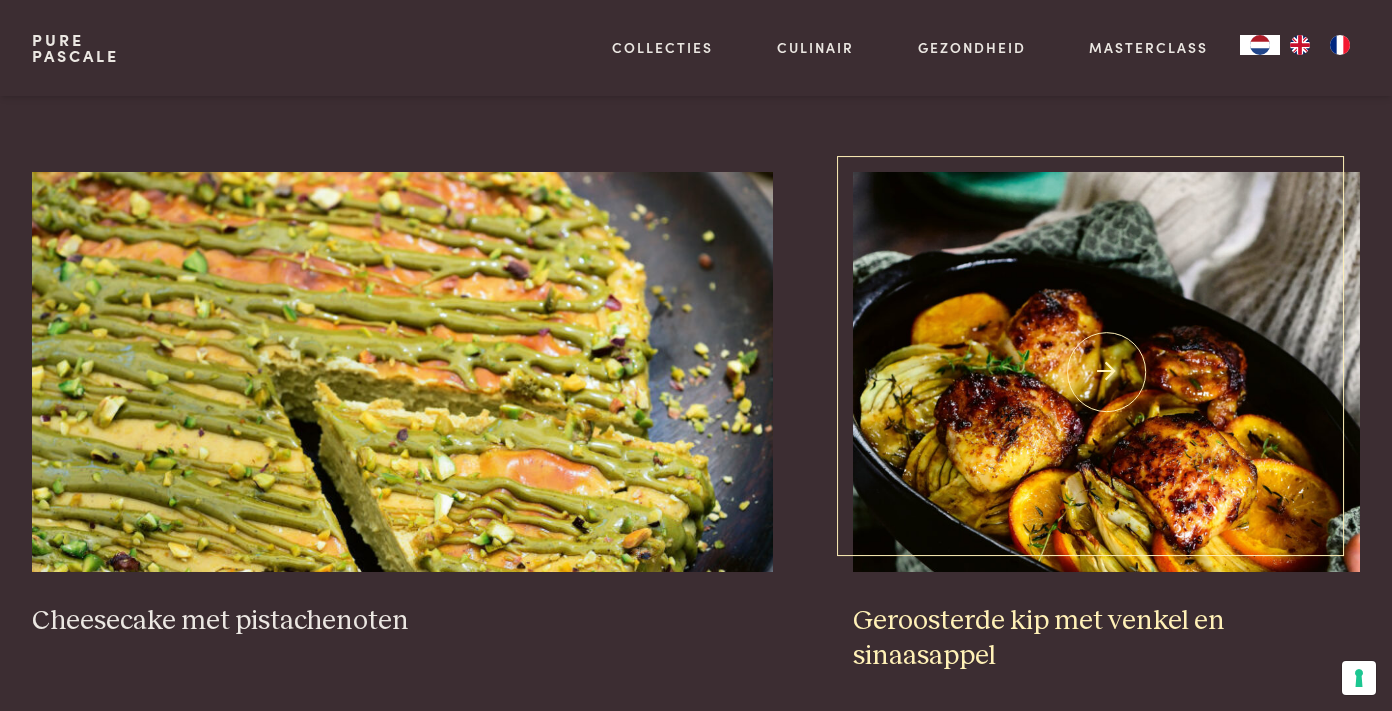 click on "Geroosterde kip met venkel en sinaasappel" at bounding box center (1106, 638) 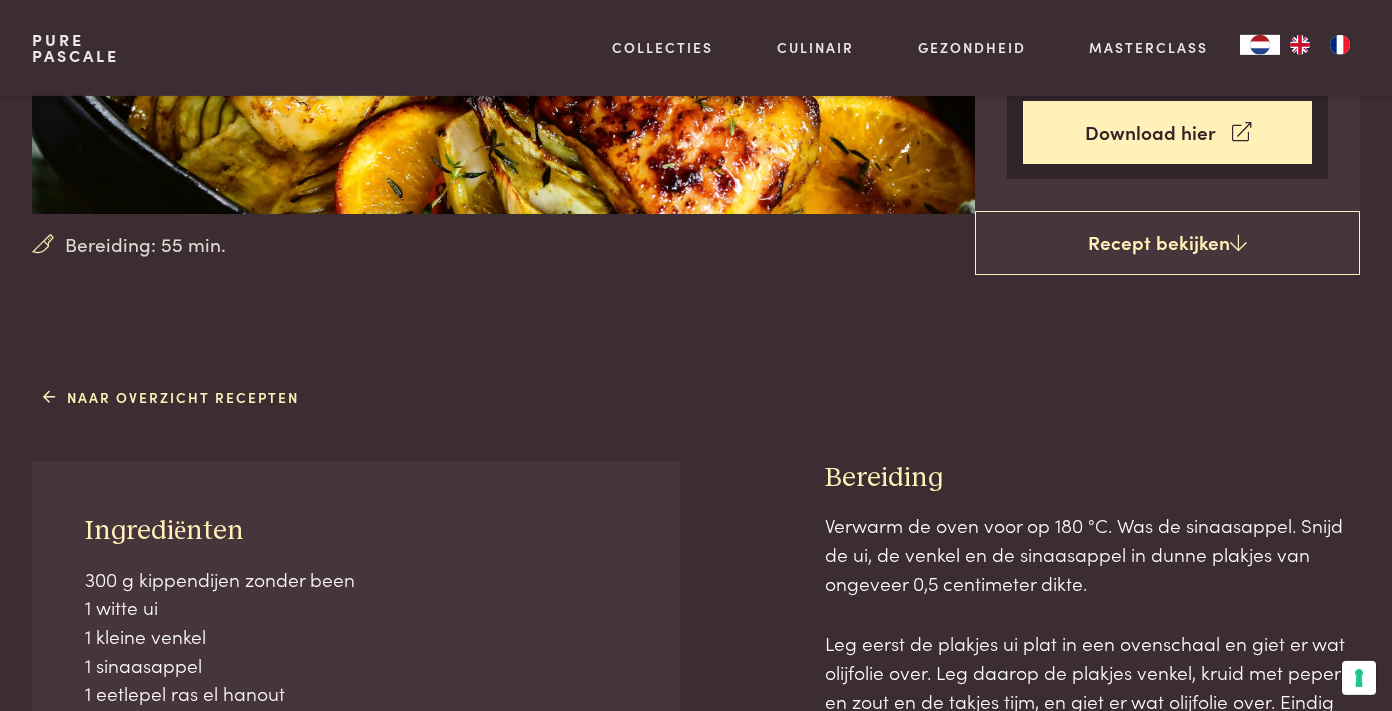 scroll, scrollTop: 304, scrollLeft: 0, axis: vertical 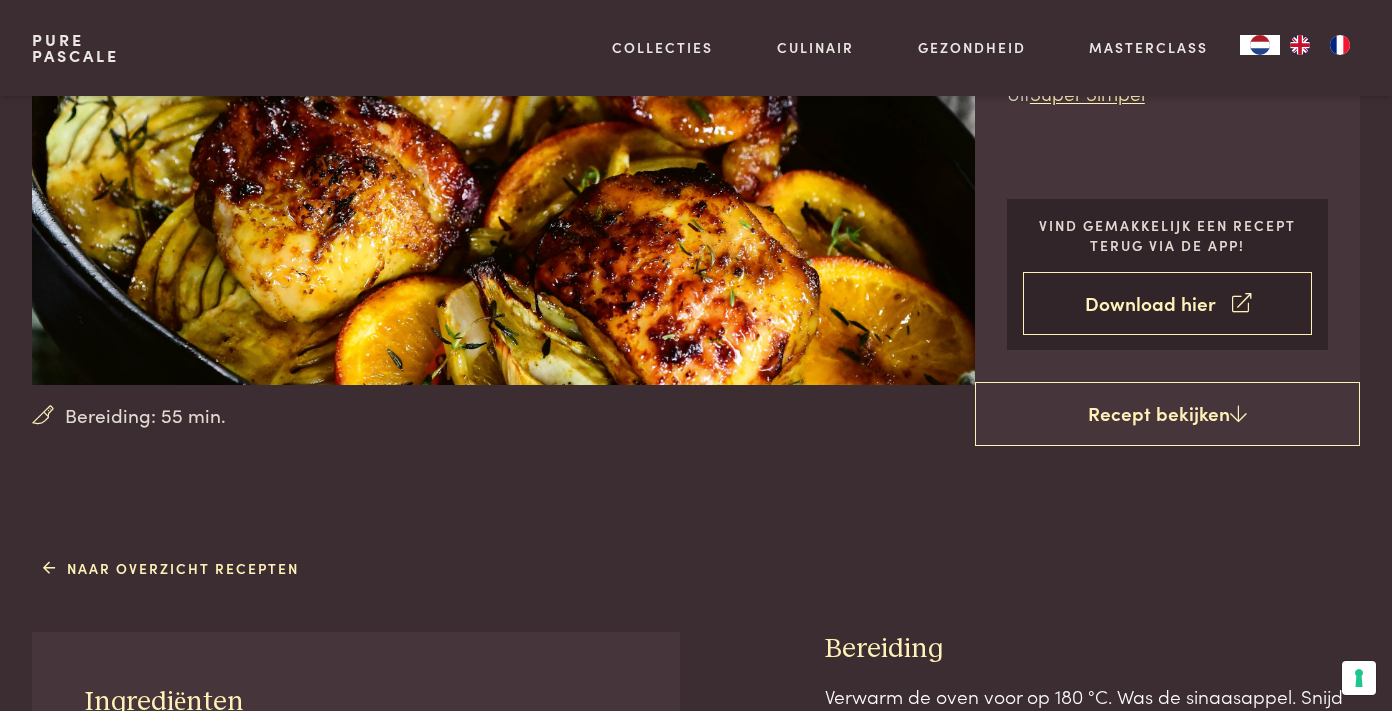click on "Download hier" at bounding box center (1168, 303) 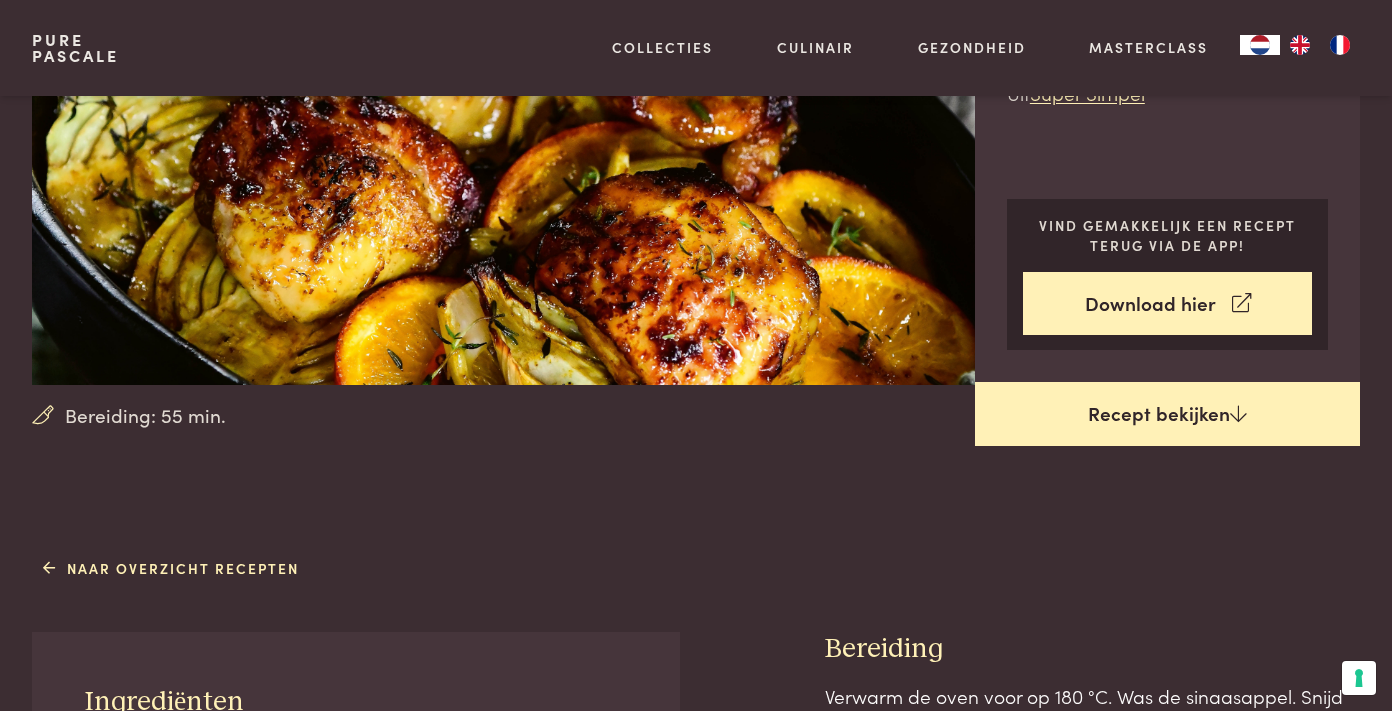 click on "Recept bekijken" at bounding box center [1167, 414] 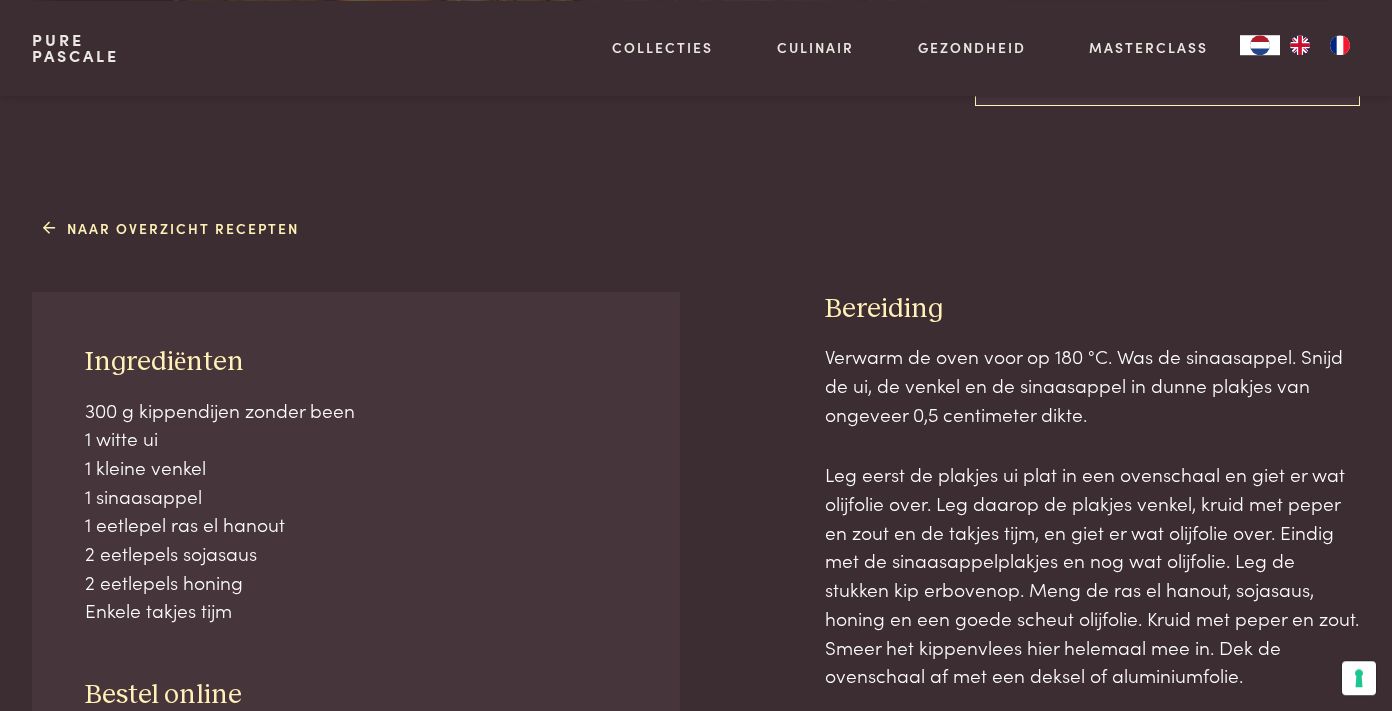 scroll, scrollTop: 710, scrollLeft: 0, axis: vertical 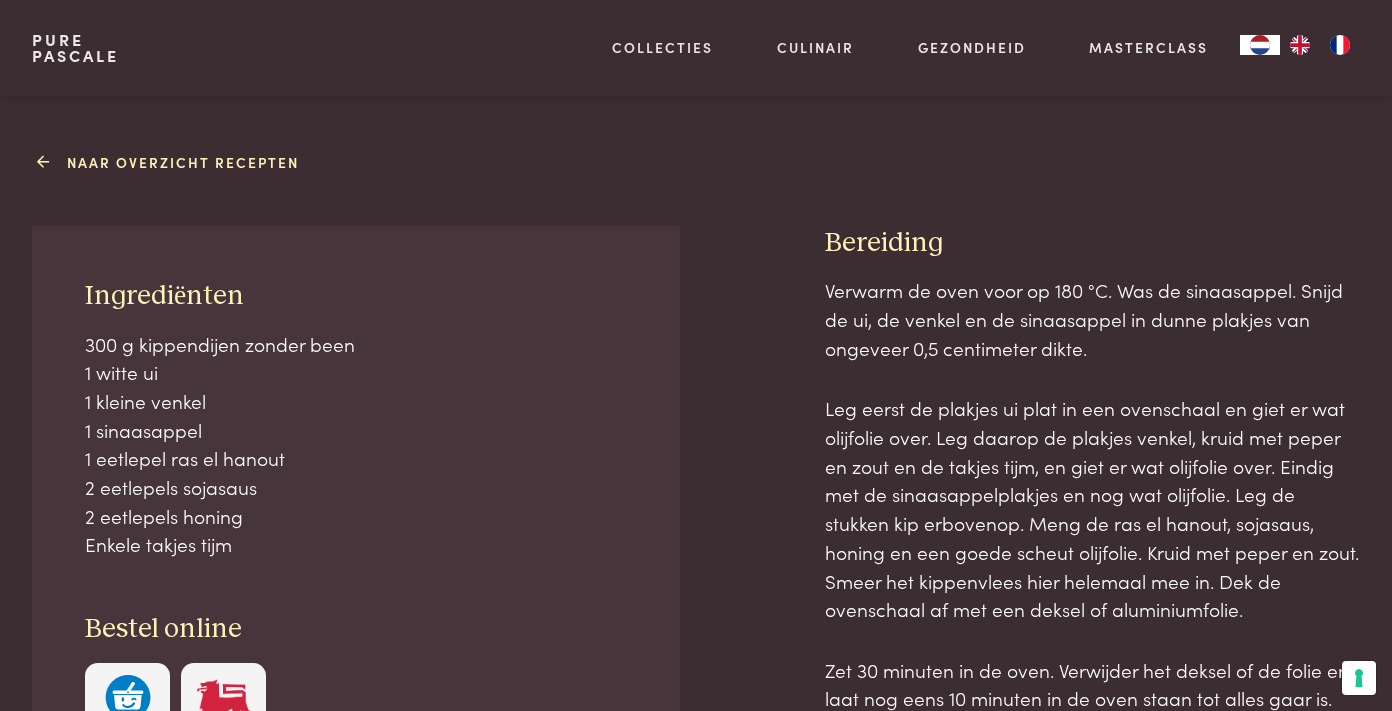 click on "Naar overzicht recepten" at bounding box center [171, 162] 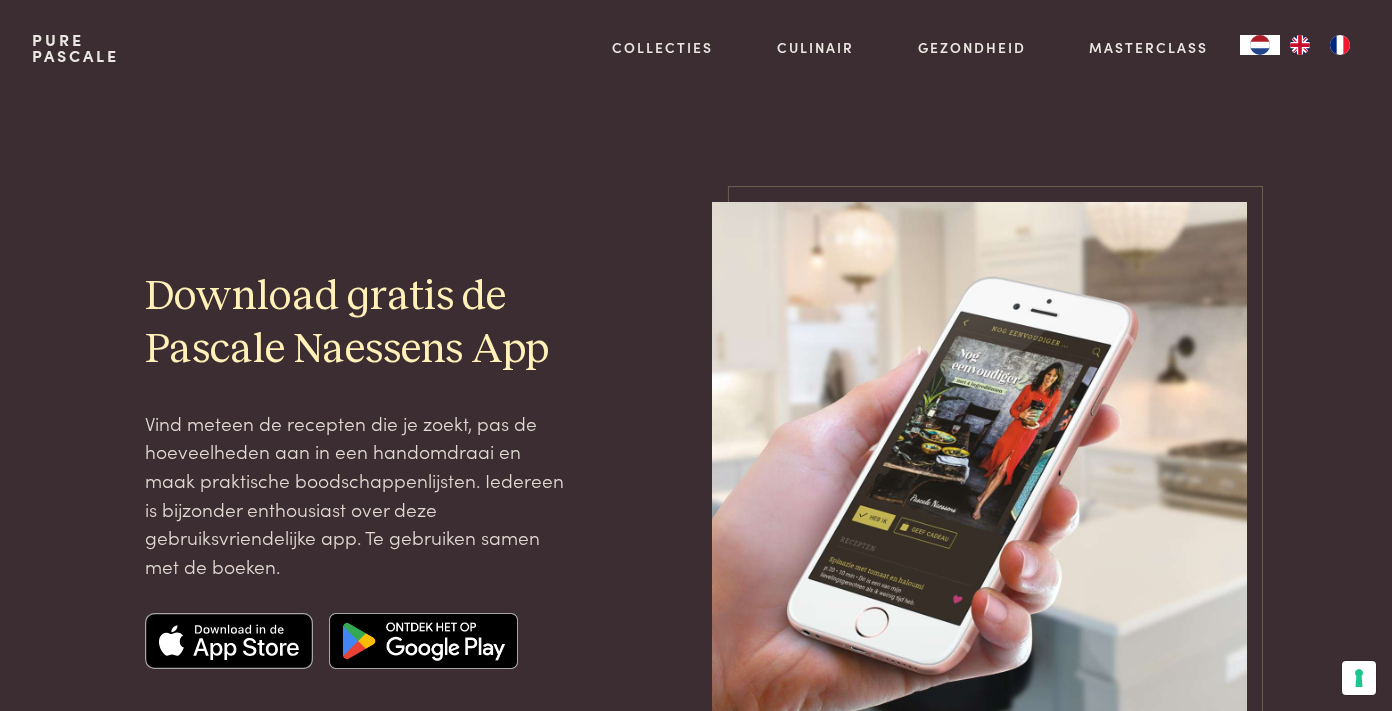 scroll, scrollTop: 0, scrollLeft: 0, axis: both 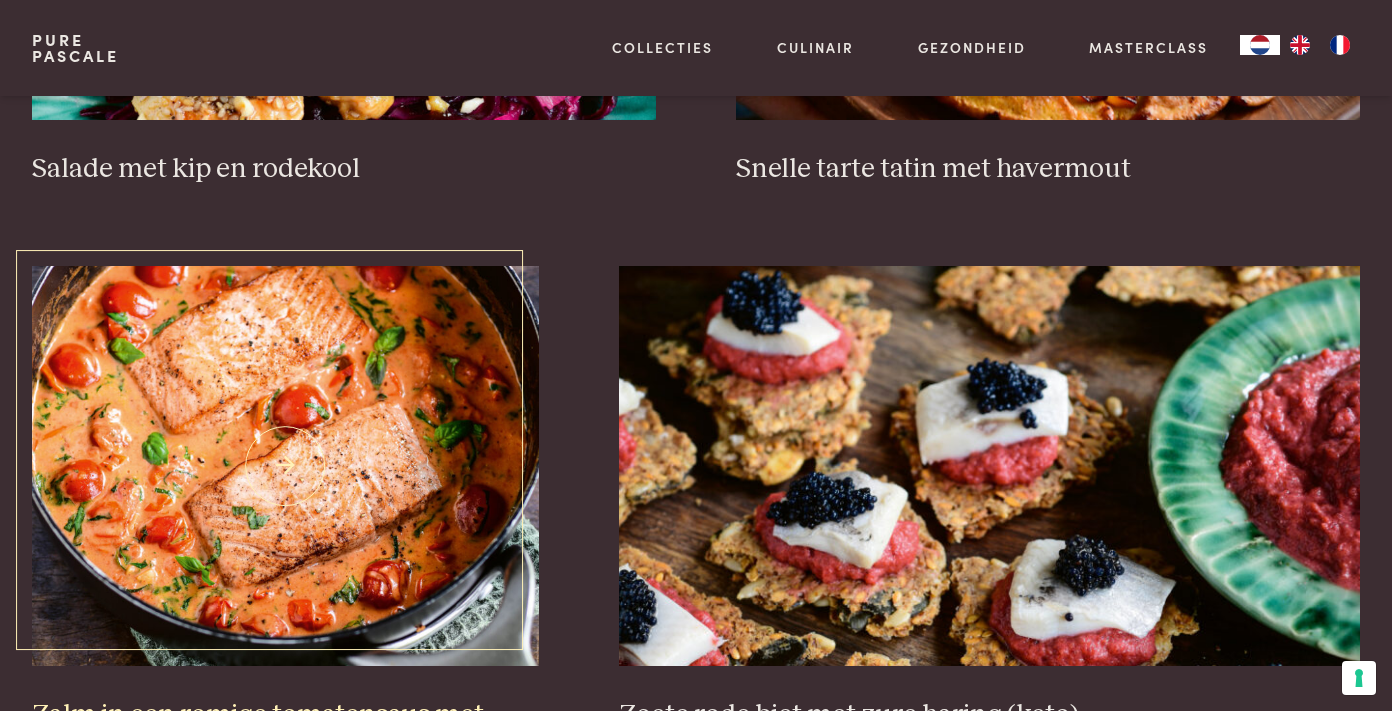 click on "Zalm in een romige tomatensaus met verse kruiden (keto)" at bounding box center (285, 732) 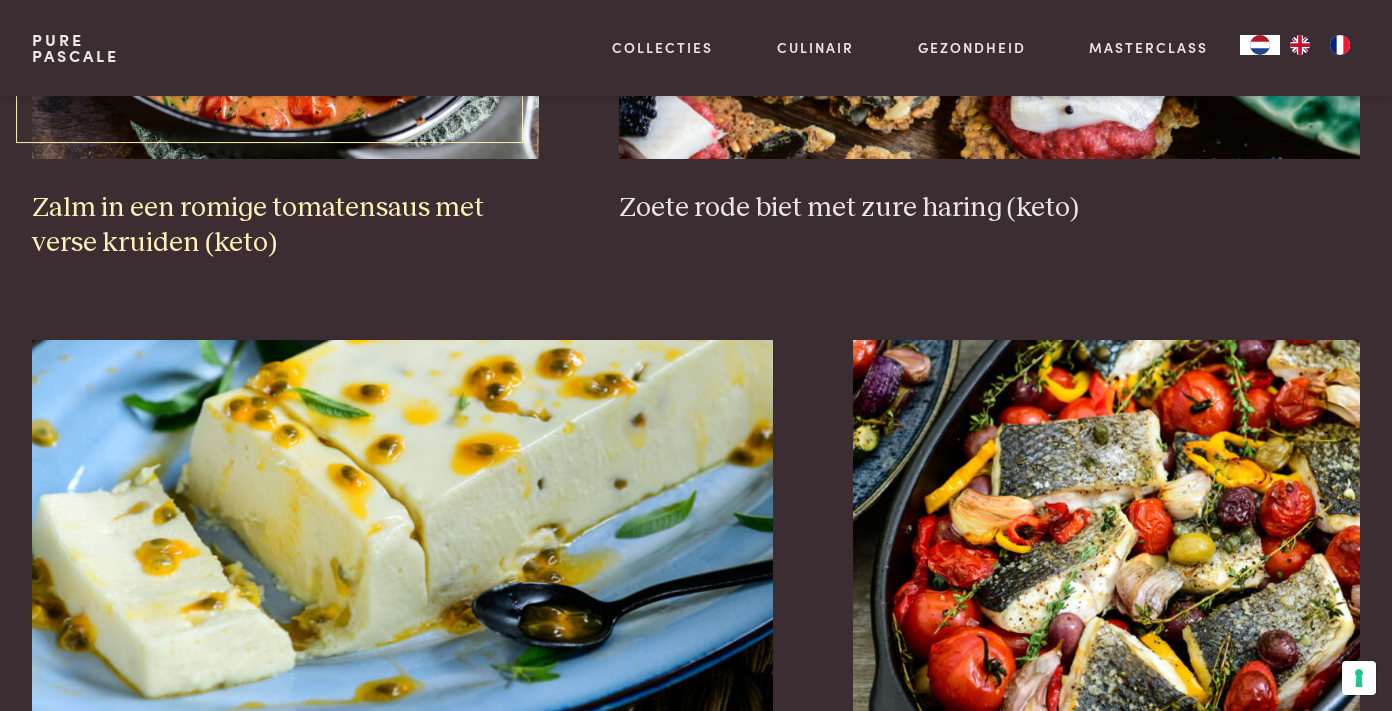 scroll, scrollTop: 3248, scrollLeft: 0, axis: vertical 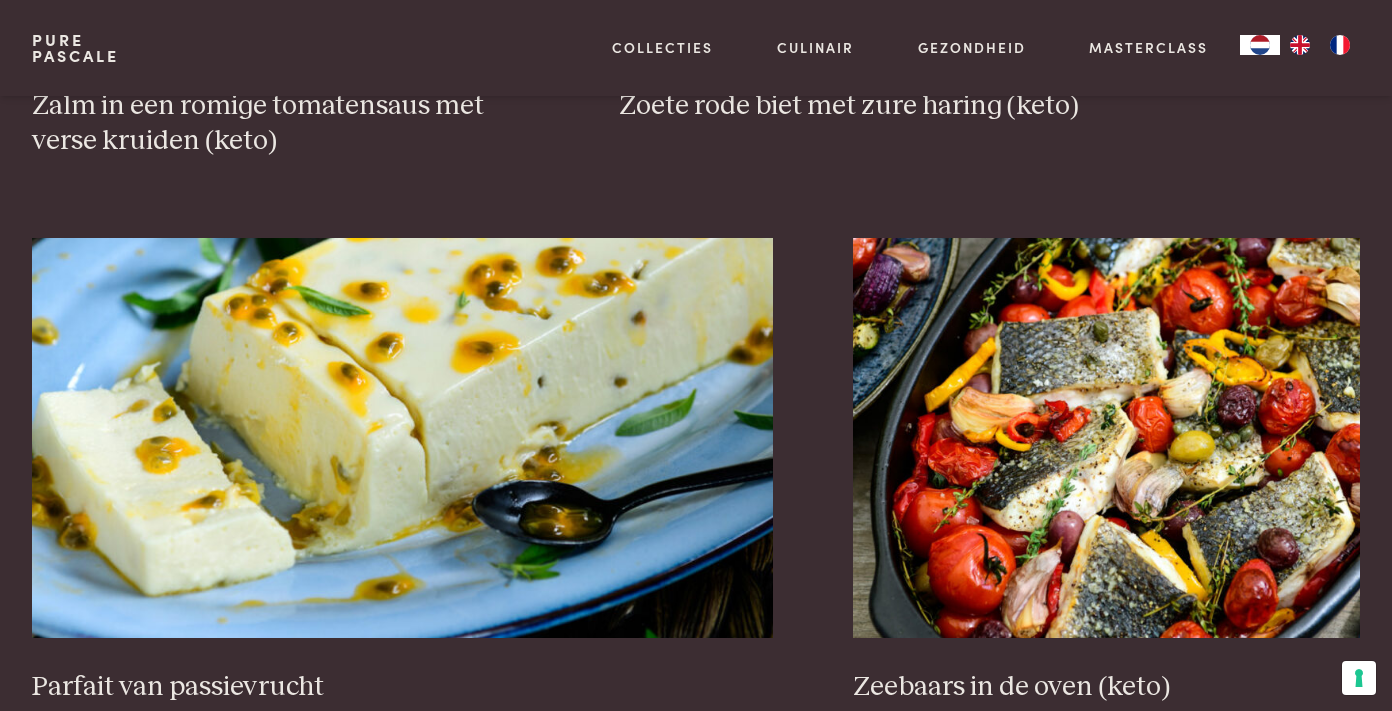 click on "2" at bounding box center (659, 815) 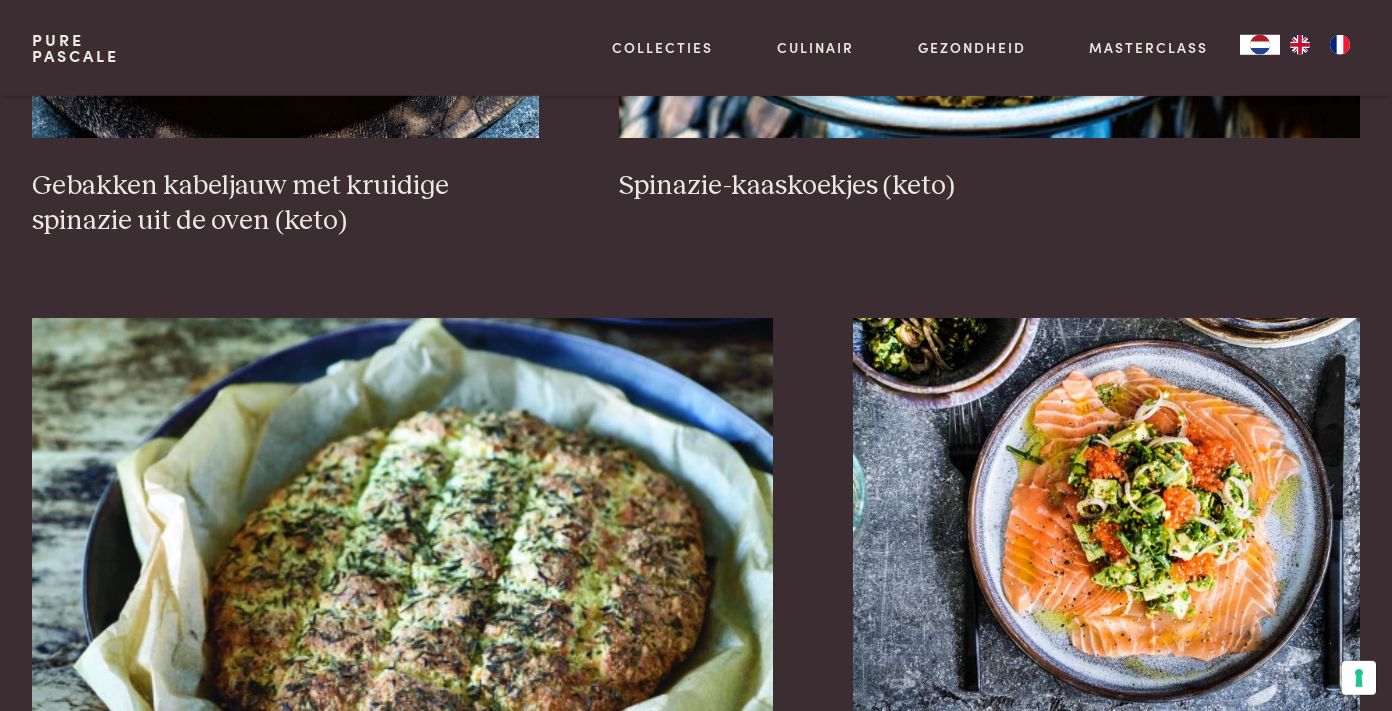 scroll, scrollTop: 3230, scrollLeft: 0, axis: vertical 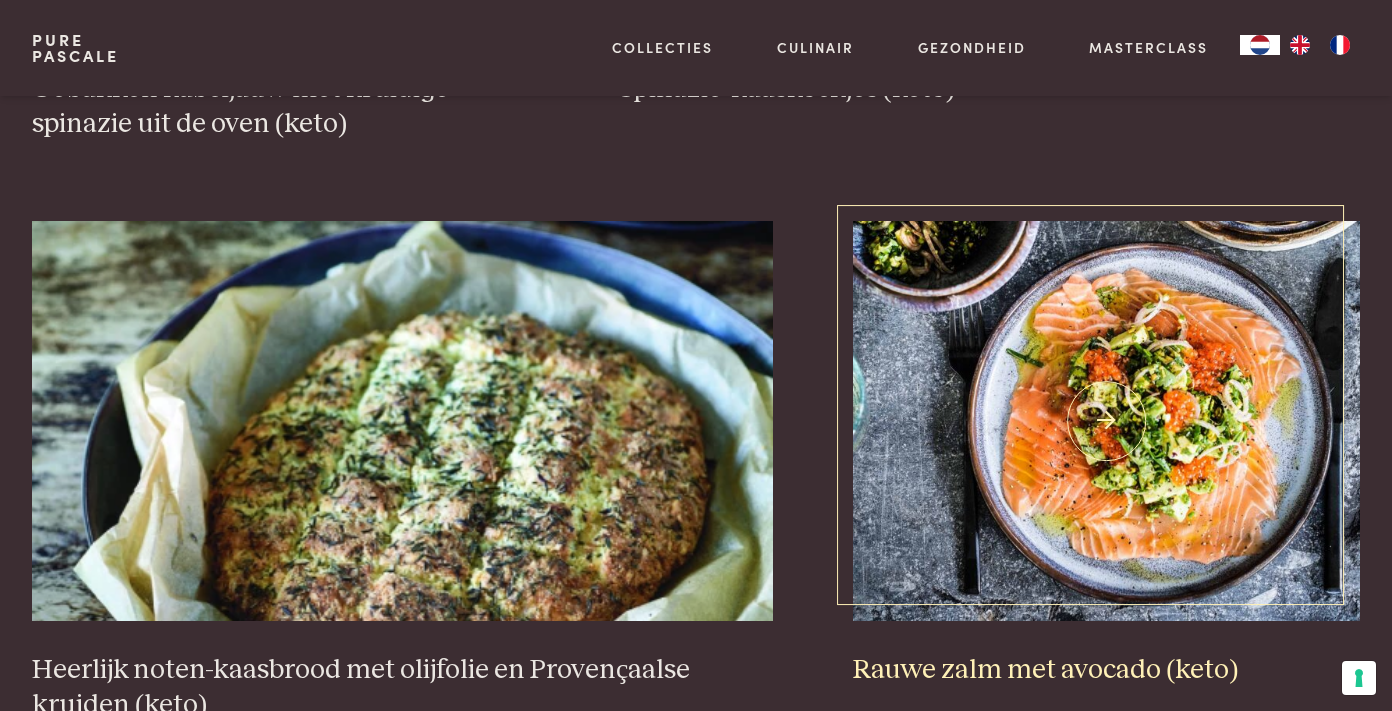 click on "Rauwe zalm met avocado (keto)" at bounding box center [1106, 670] 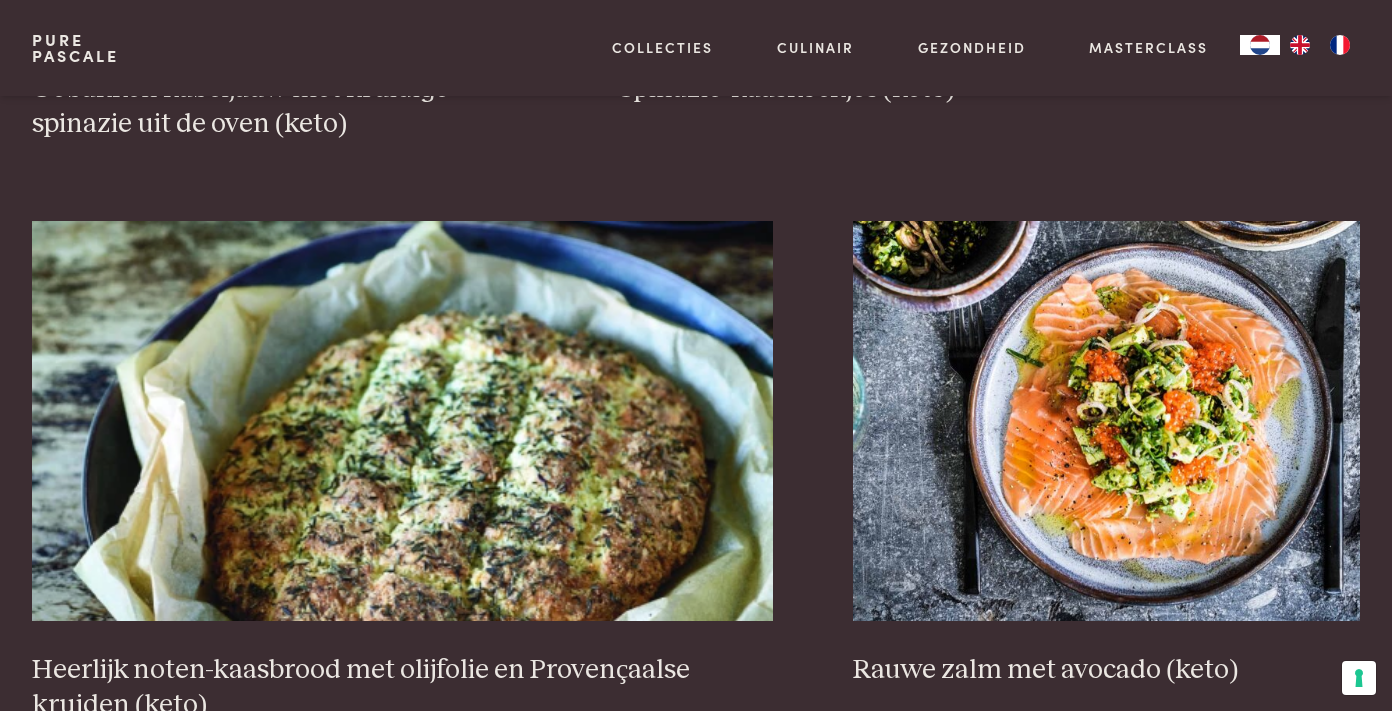 click on "3" at bounding box center [677, 833] 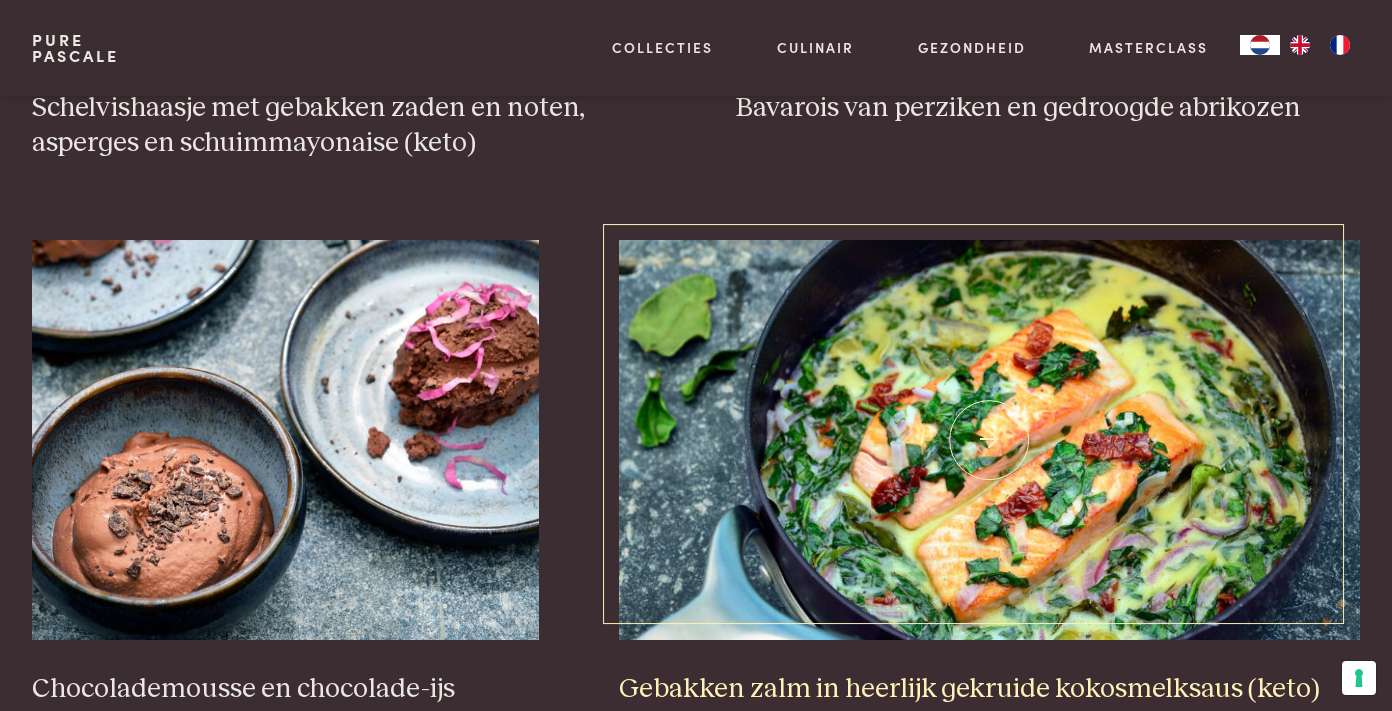 scroll, scrollTop: 1099, scrollLeft: 0, axis: vertical 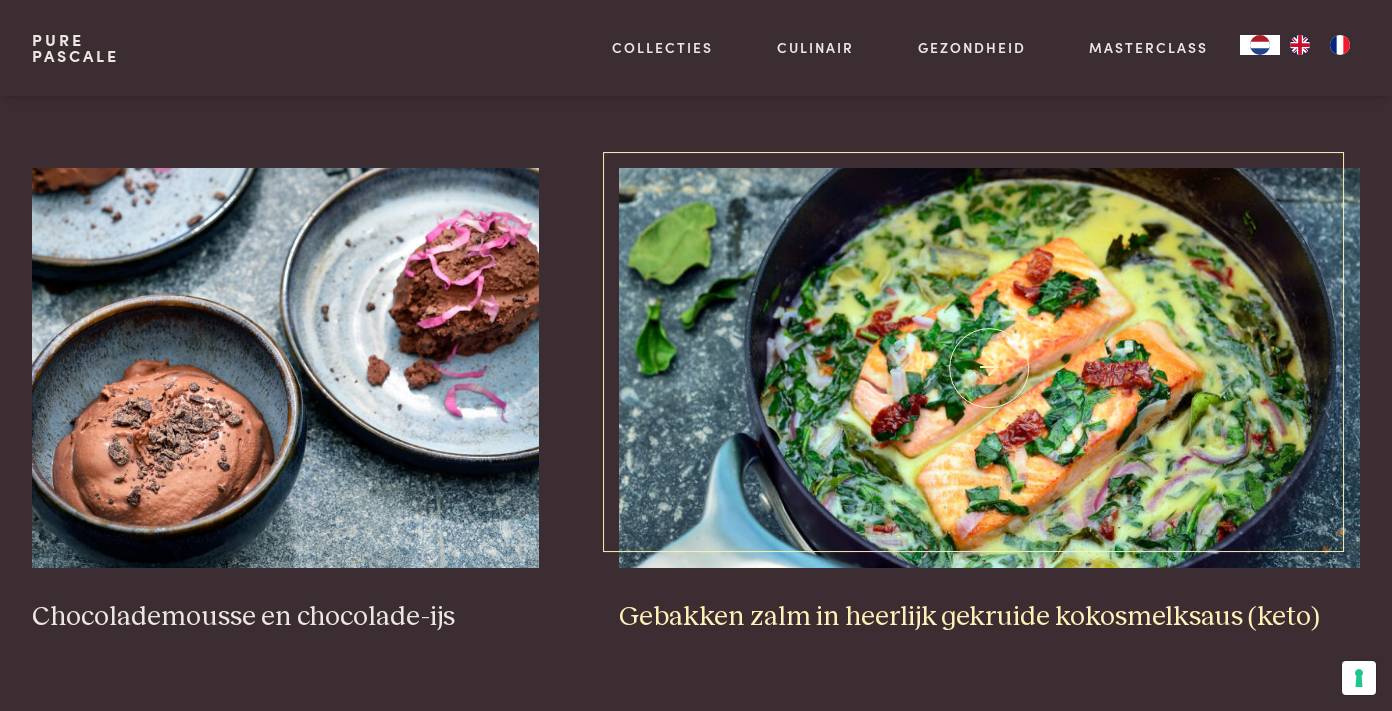 click at bounding box center (990, 368) 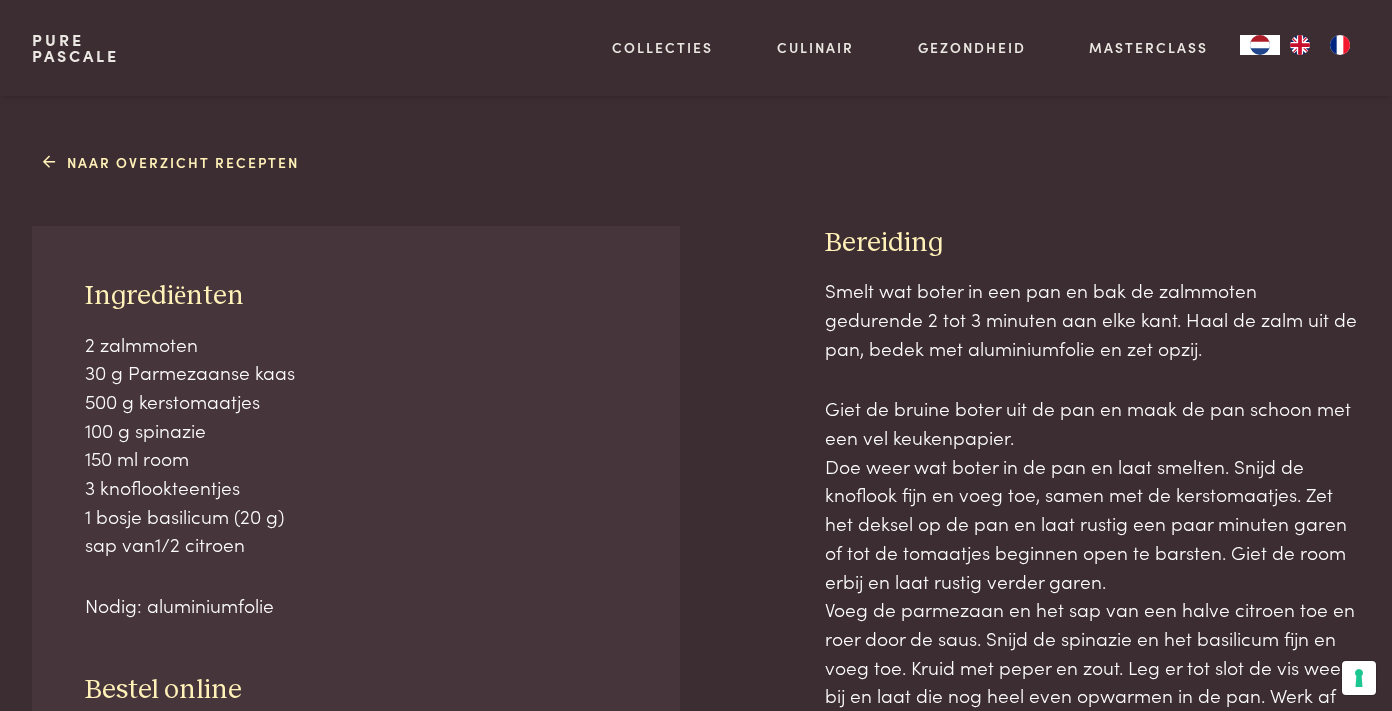 scroll, scrollTop: 812, scrollLeft: 0, axis: vertical 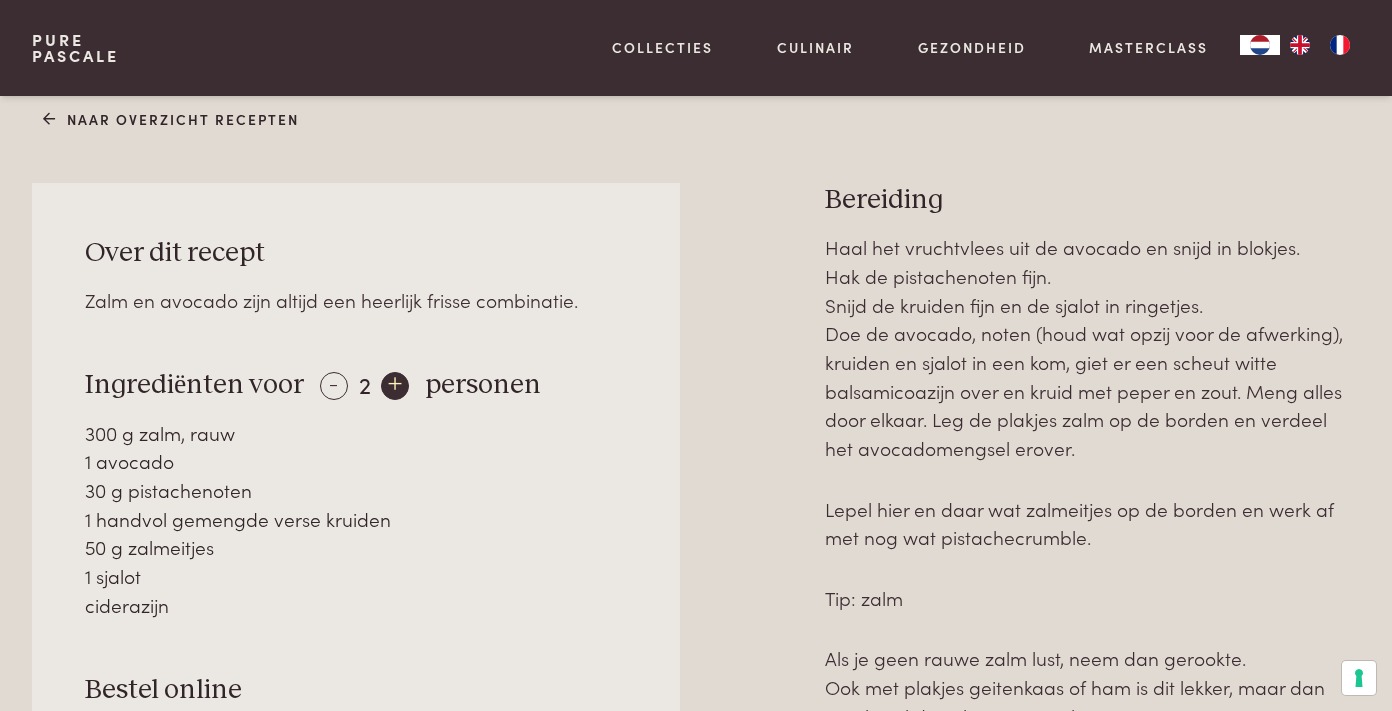 click on "+" at bounding box center [395, 386] 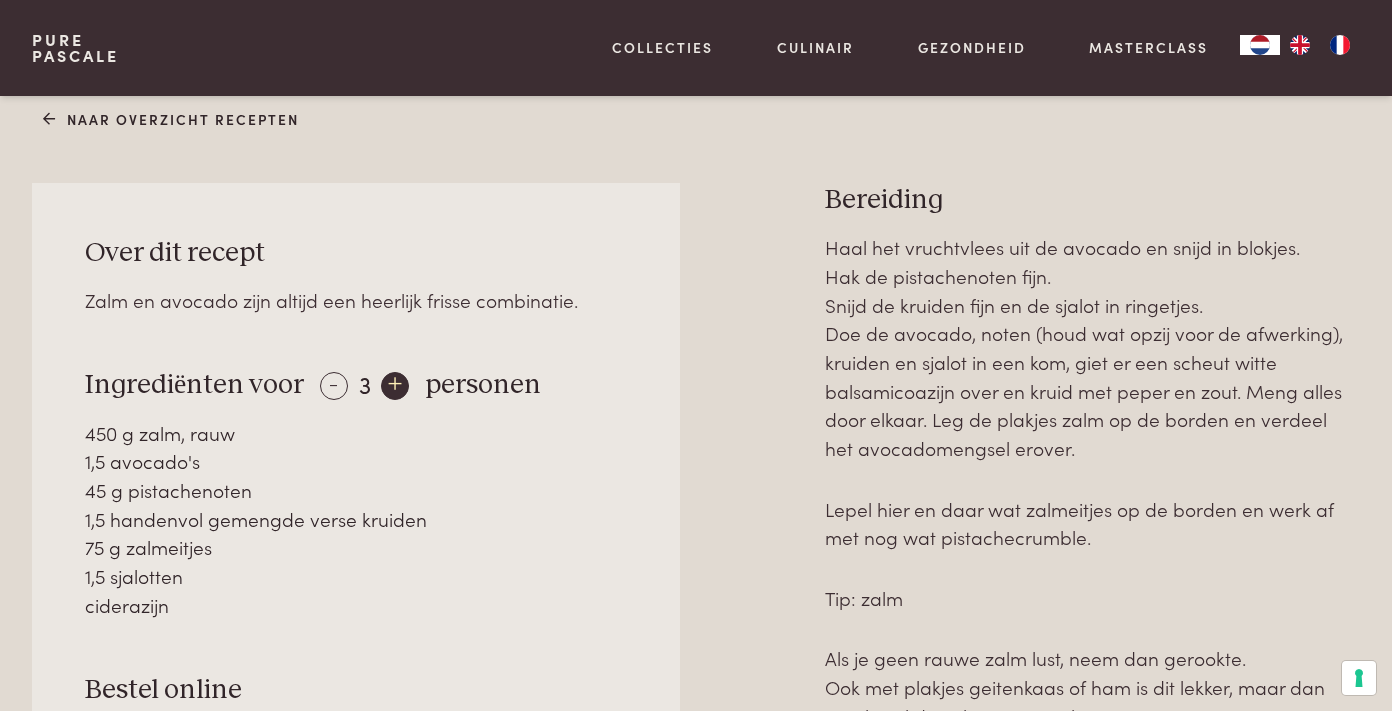 click on "+" at bounding box center [395, 386] 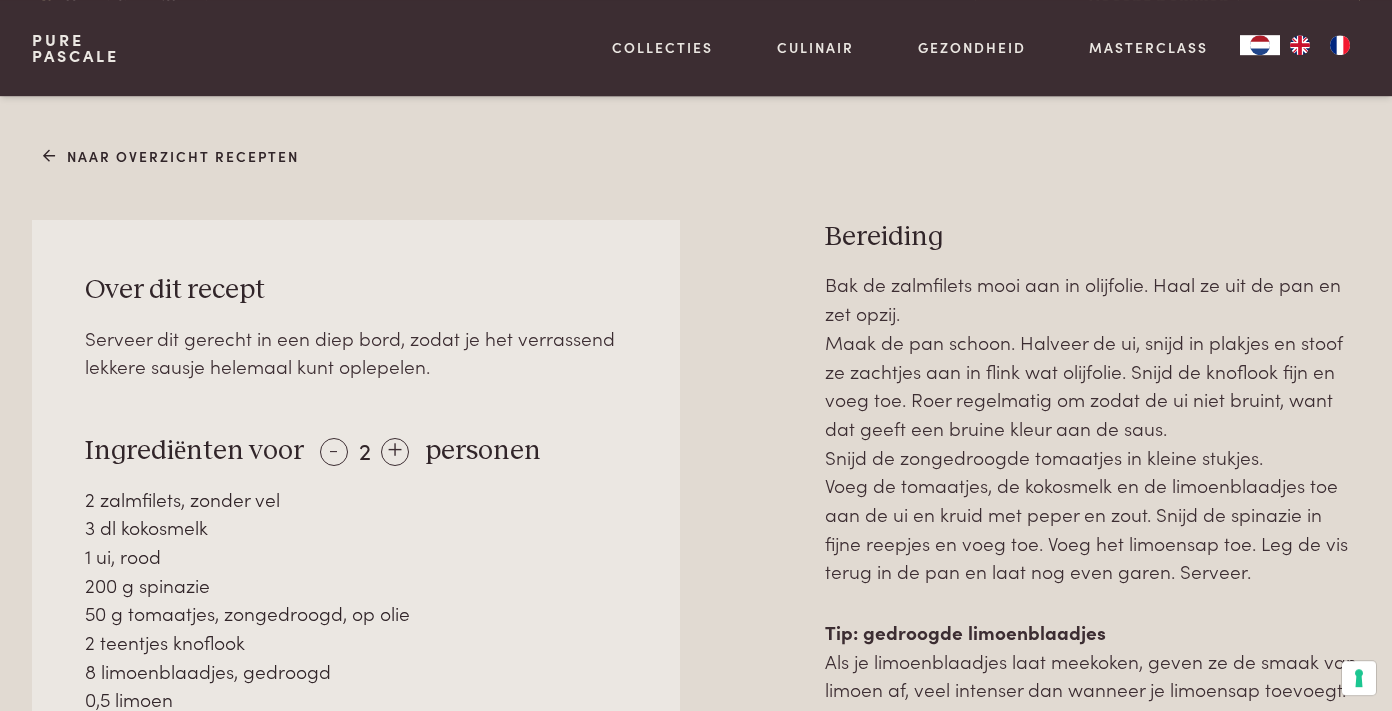 scroll, scrollTop: 812, scrollLeft: 0, axis: vertical 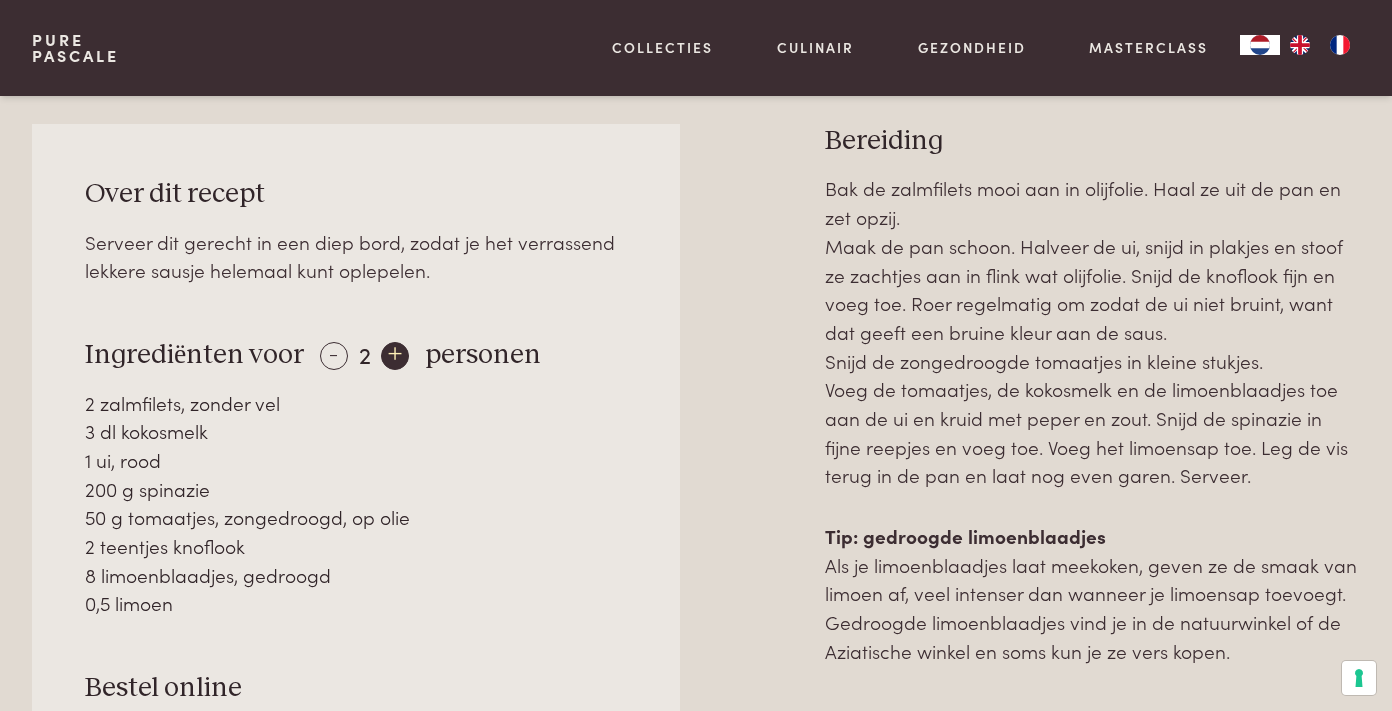 click on "+" at bounding box center [395, 356] 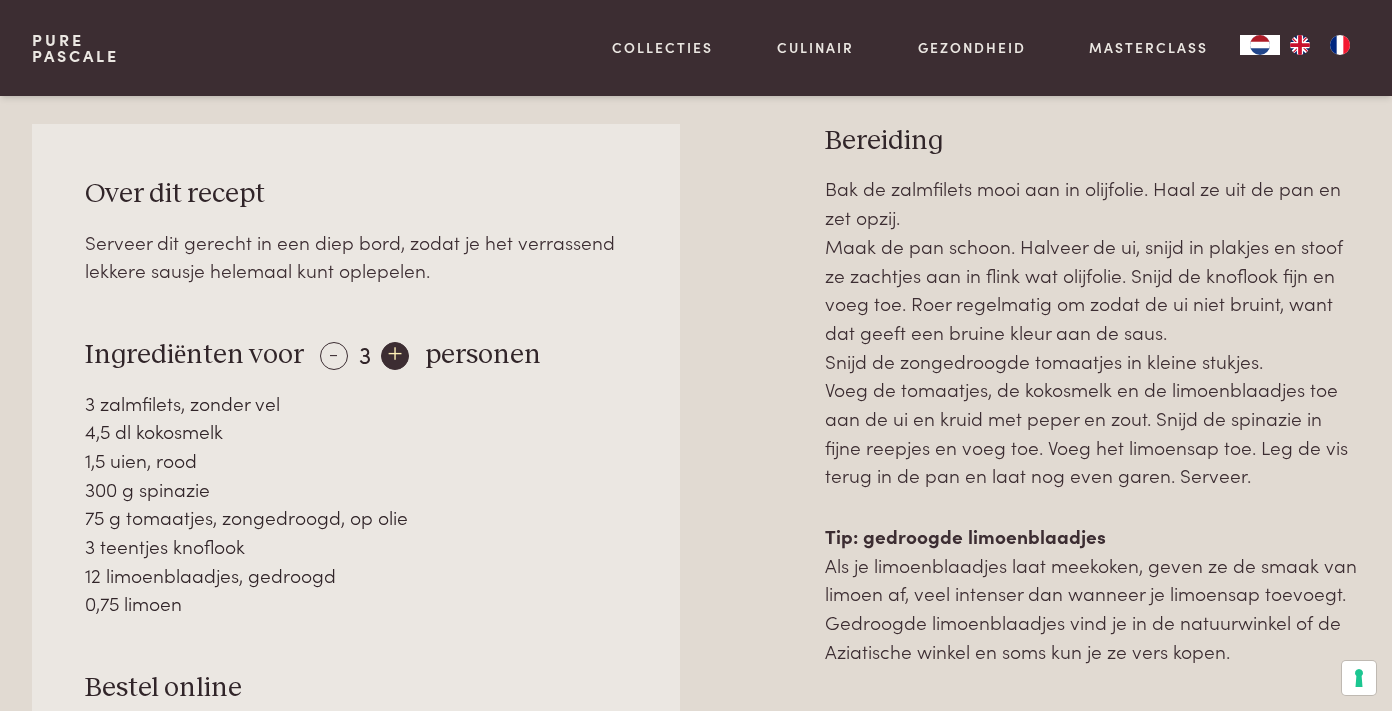 click on "+" at bounding box center [395, 356] 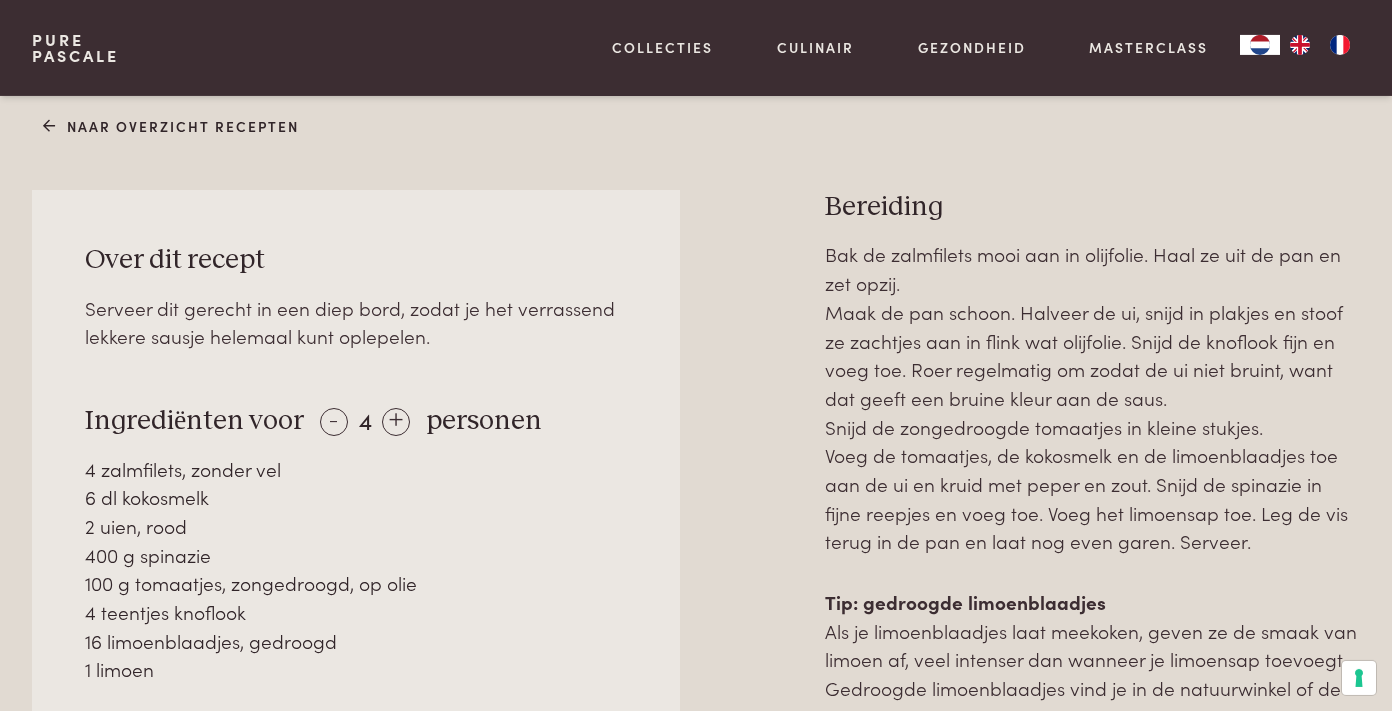 scroll, scrollTop: 710, scrollLeft: 0, axis: vertical 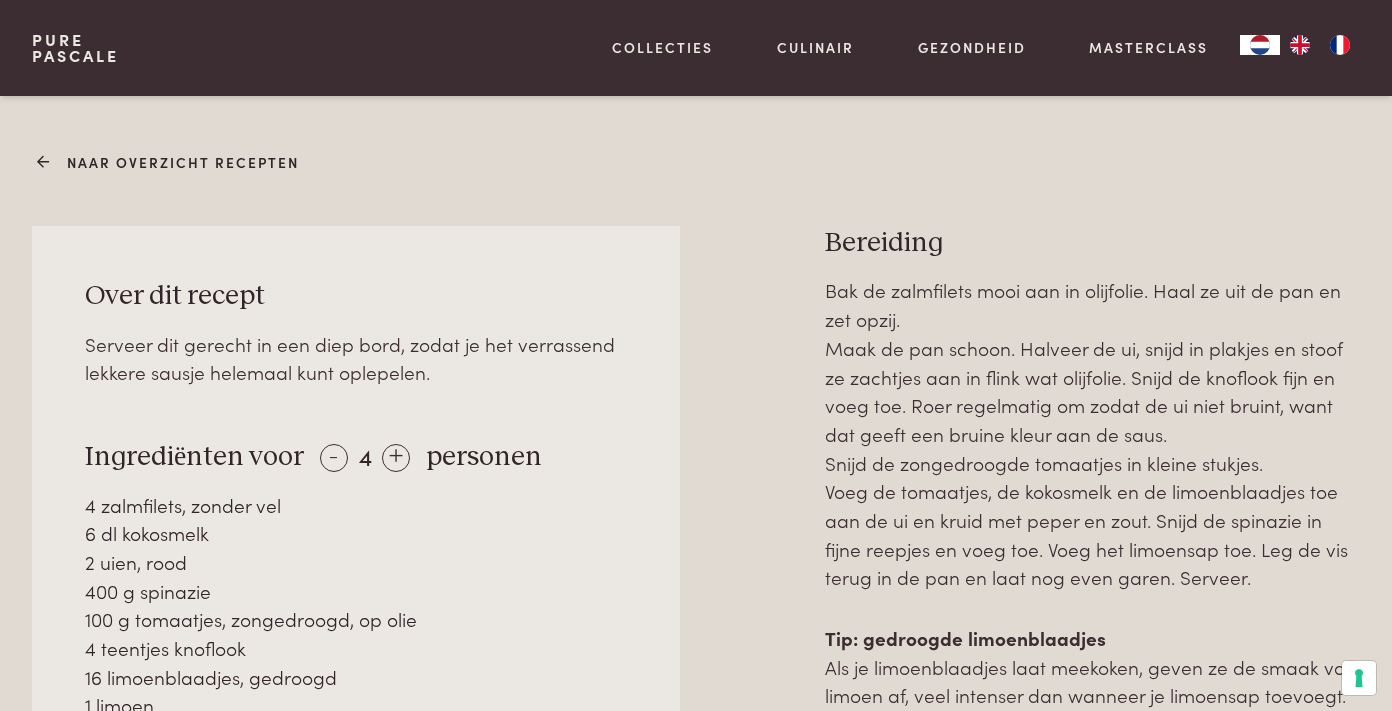 click on "Naar overzicht recepten" at bounding box center [171, 162] 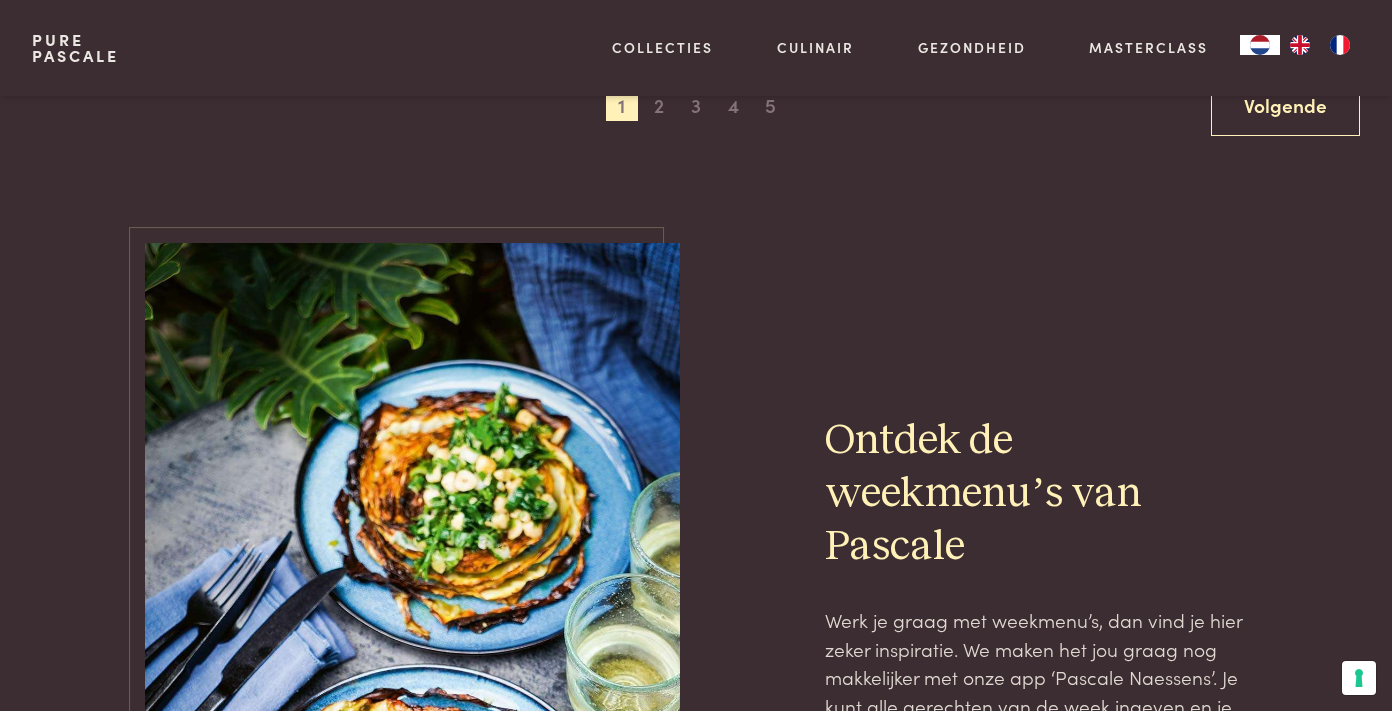 scroll, scrollTop: 3451, scrollLeft: 0, axis: vertical 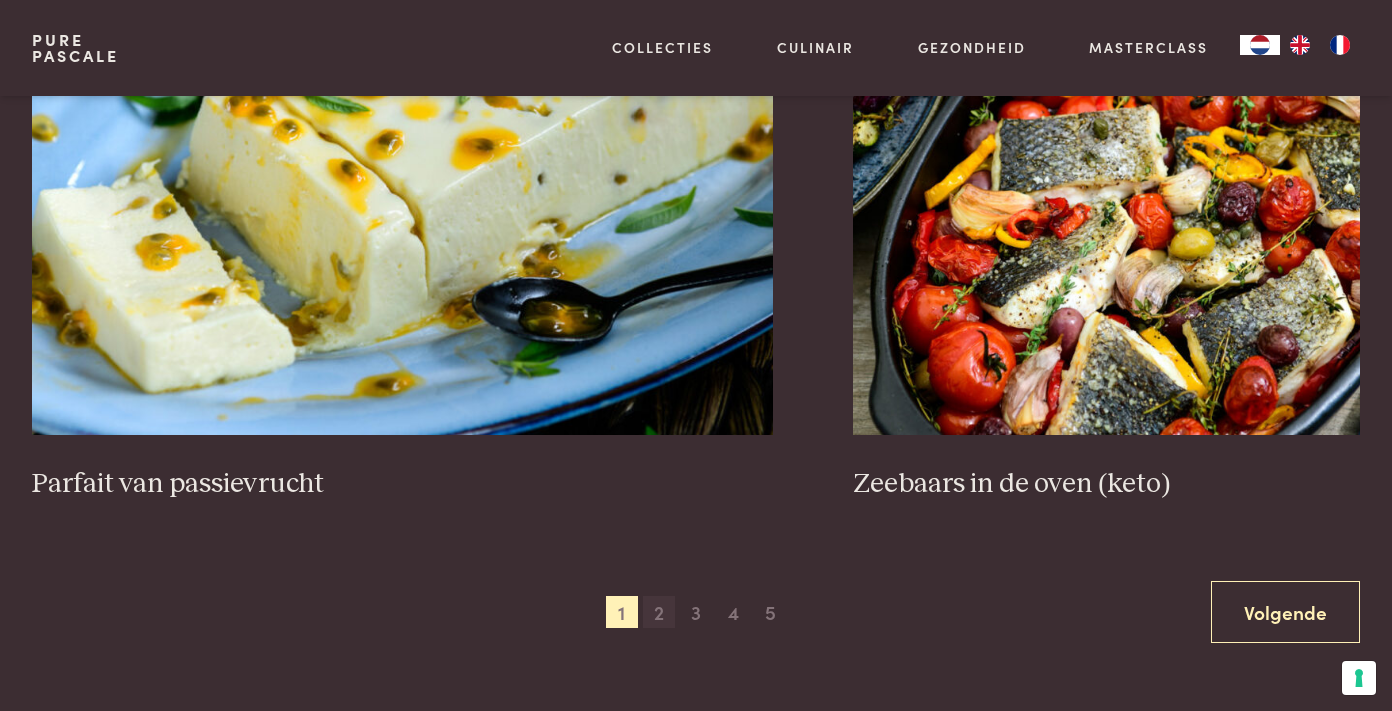 click on "2" at bounding box center [659, 612] 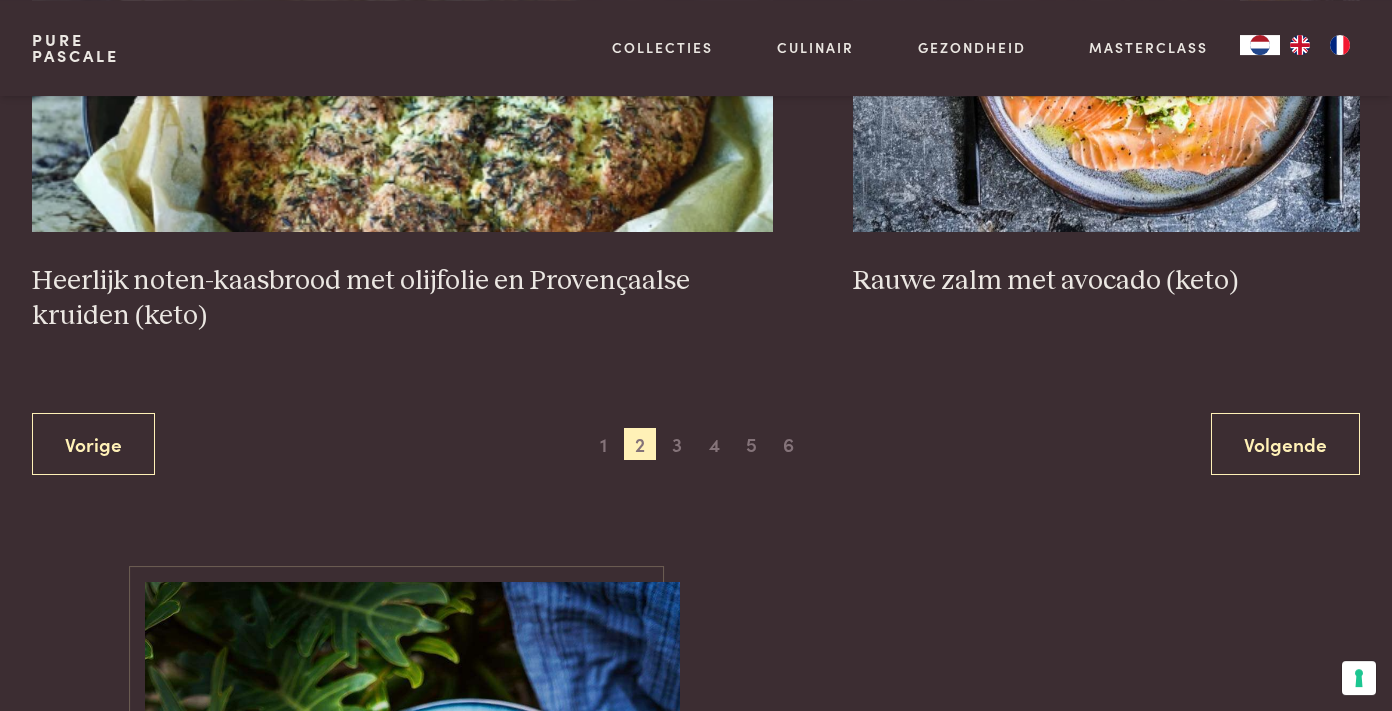 scroll, scrollTop: 3354, scrollLeft: 0, axis: vertical 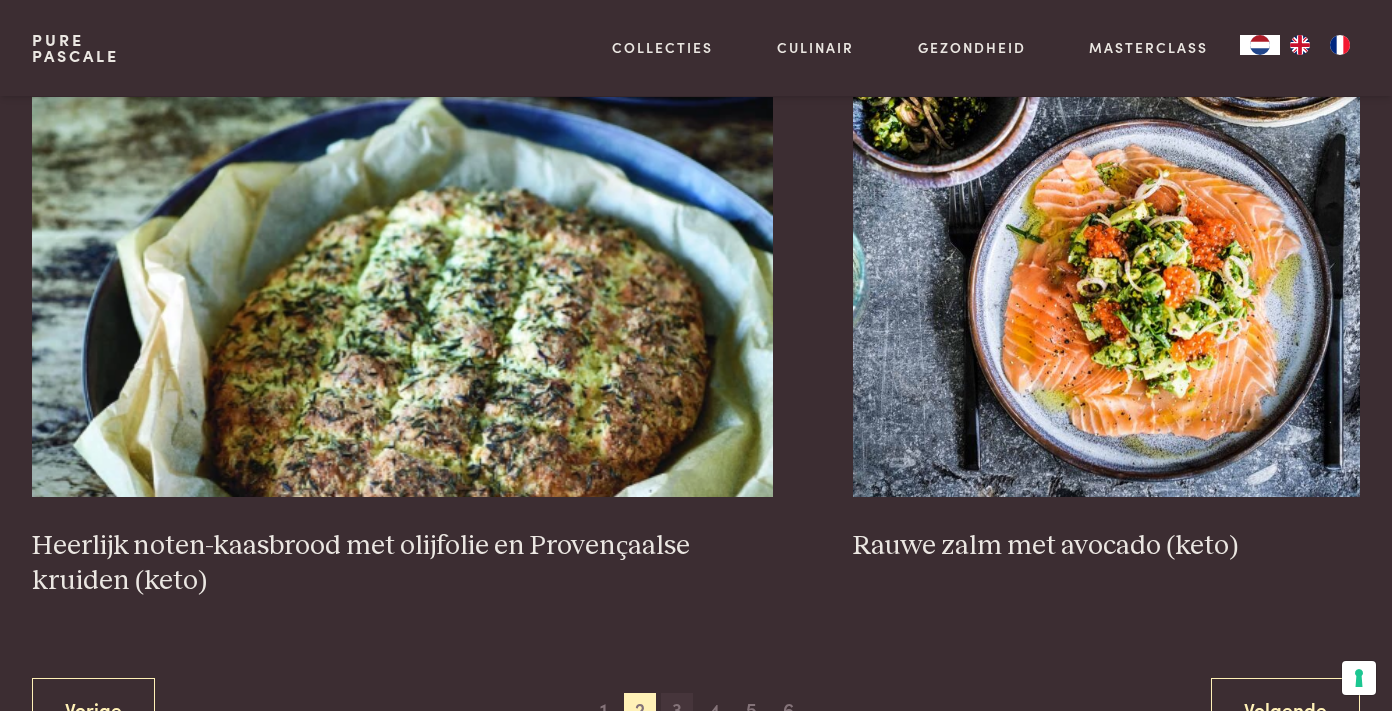 click on "3" at bounding box center [677, 709] 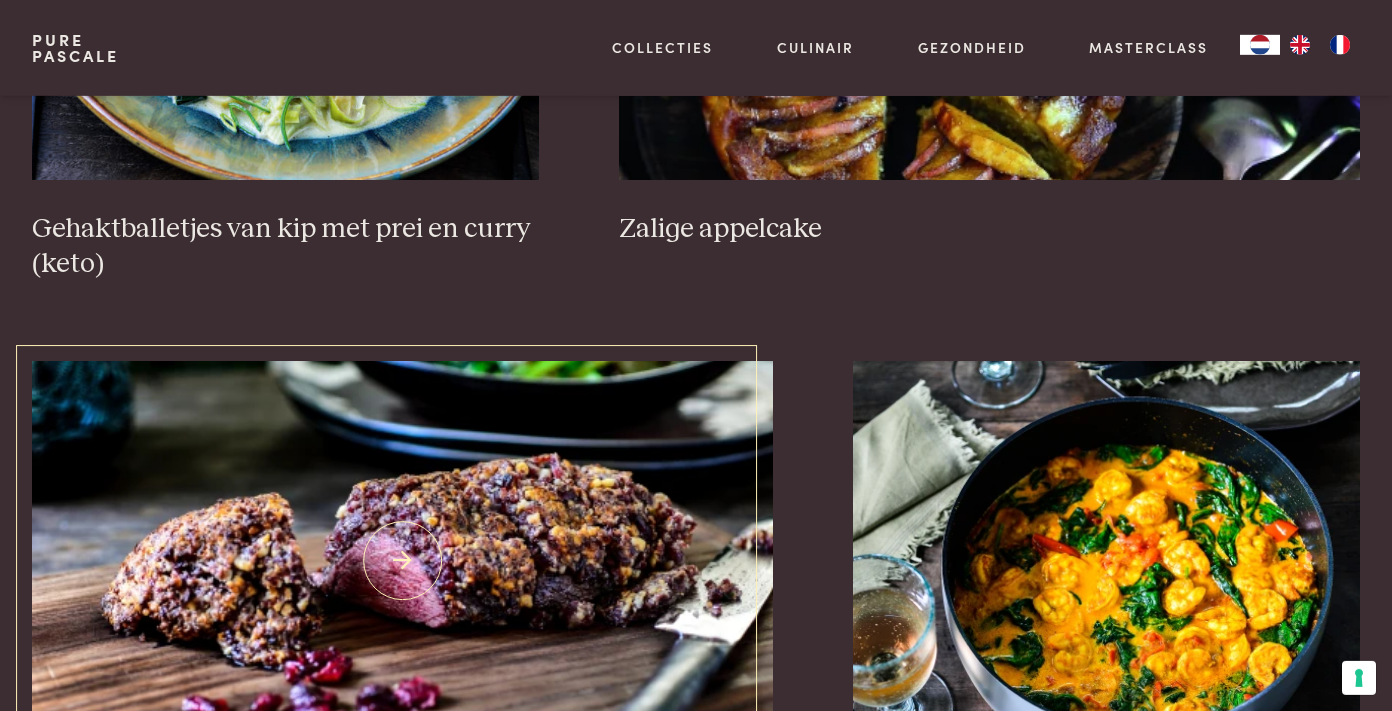 scroll, scrollTop: 3230, scrollLeft: 0, axis: vertical 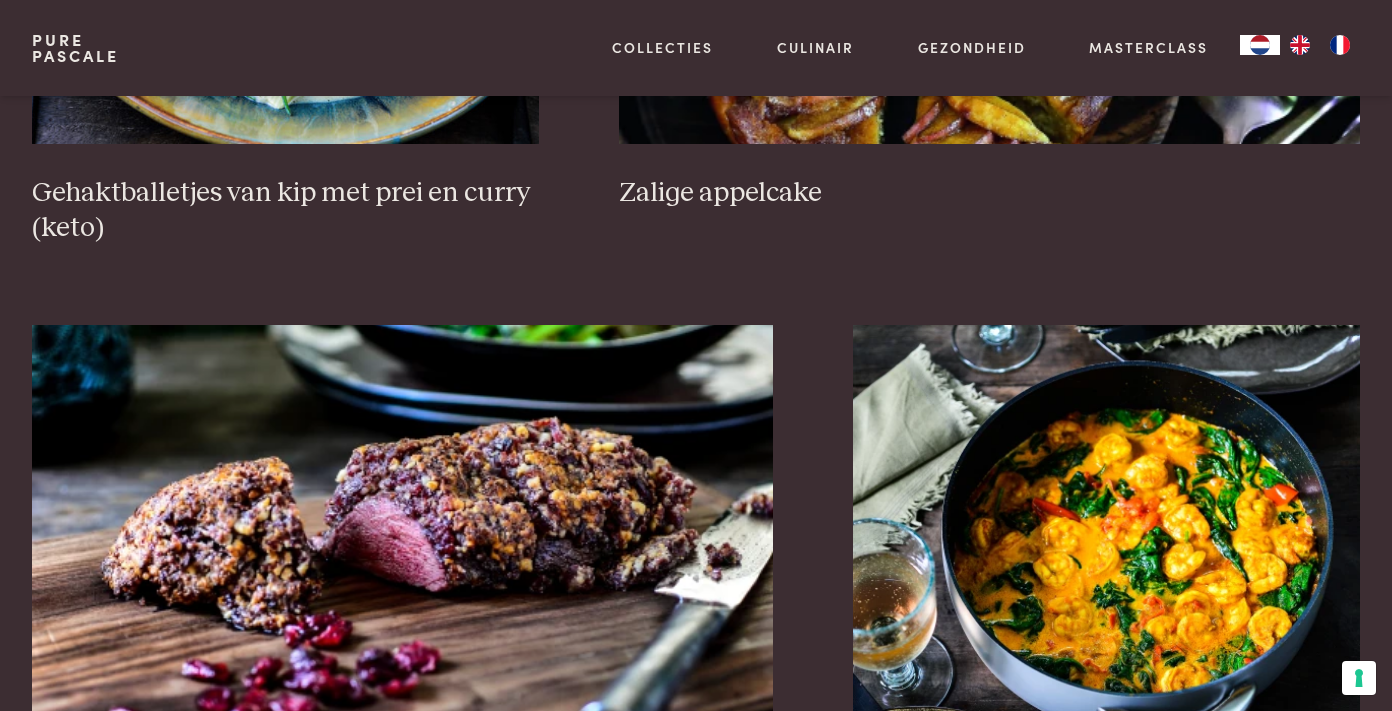 click on "4" at bounding box center (715, 937) 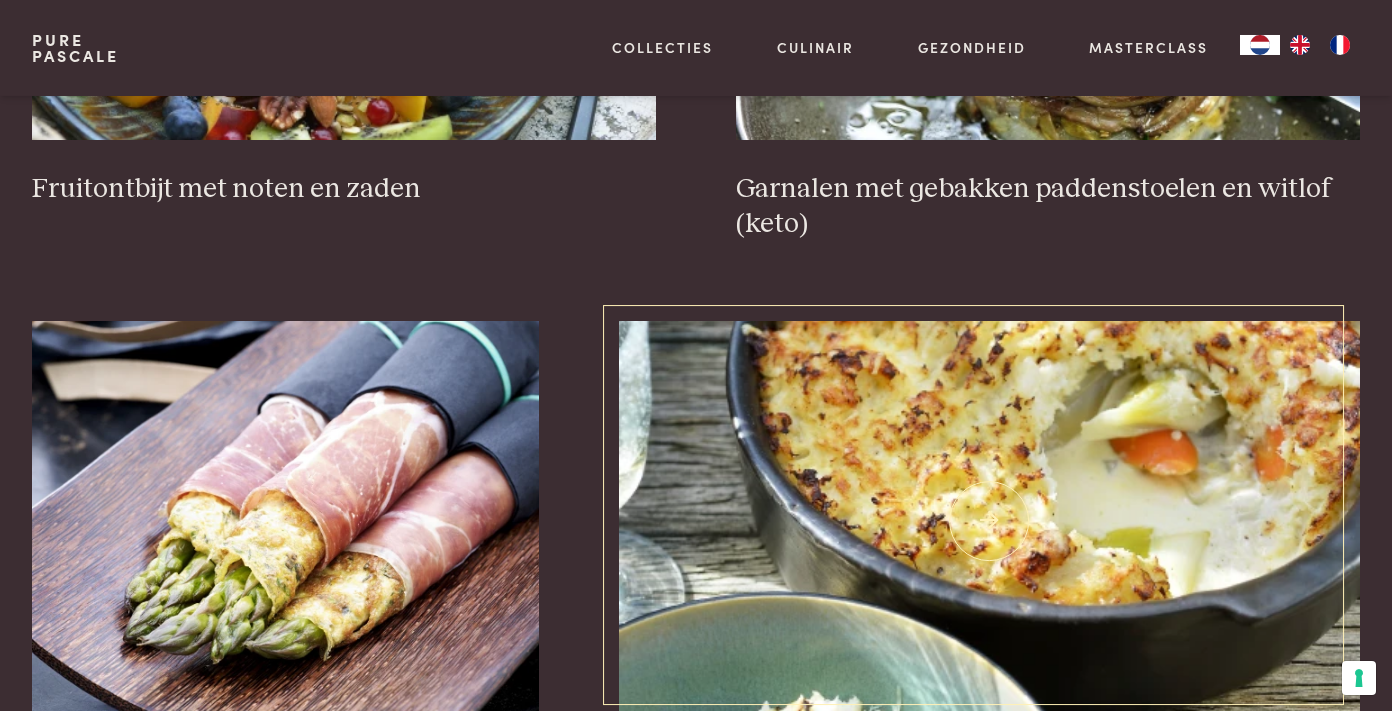 scroll, scrollTop: 2622, scrollLeft: 0, axis: vertical 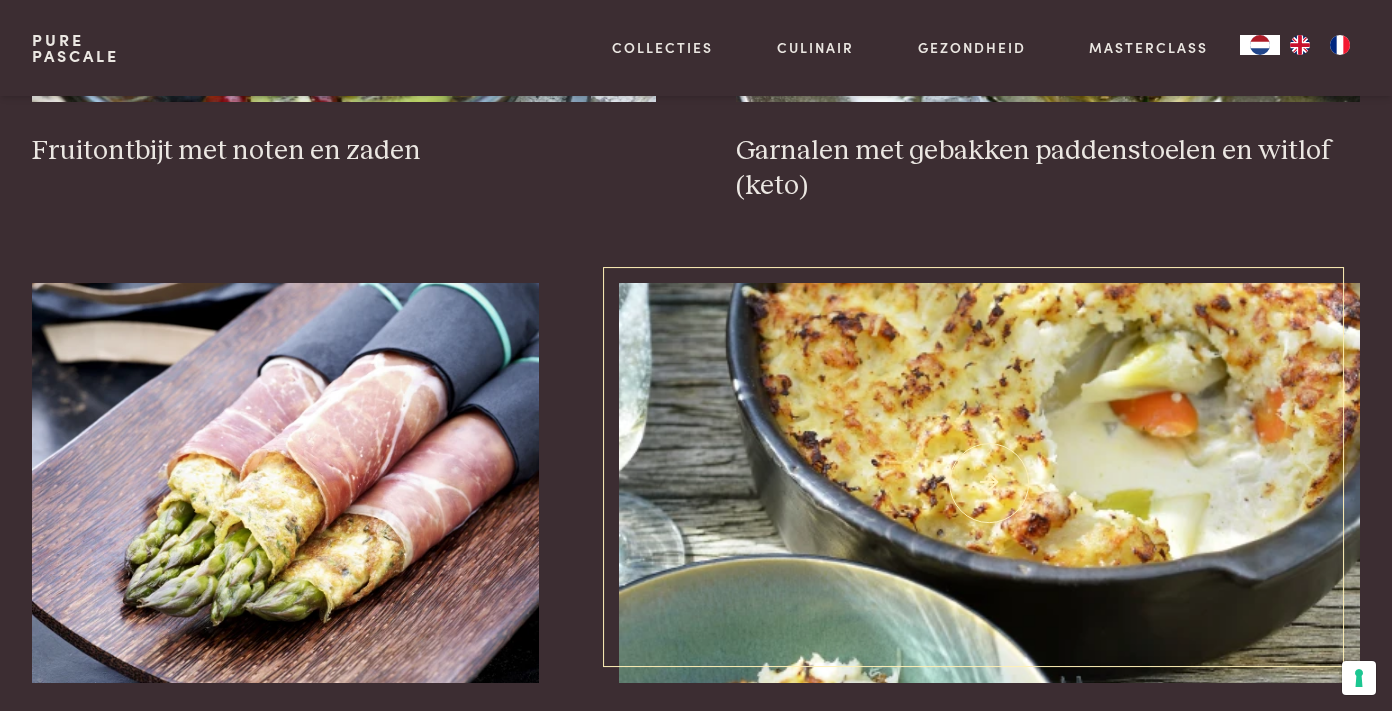 click at bounding box center [990, 483] 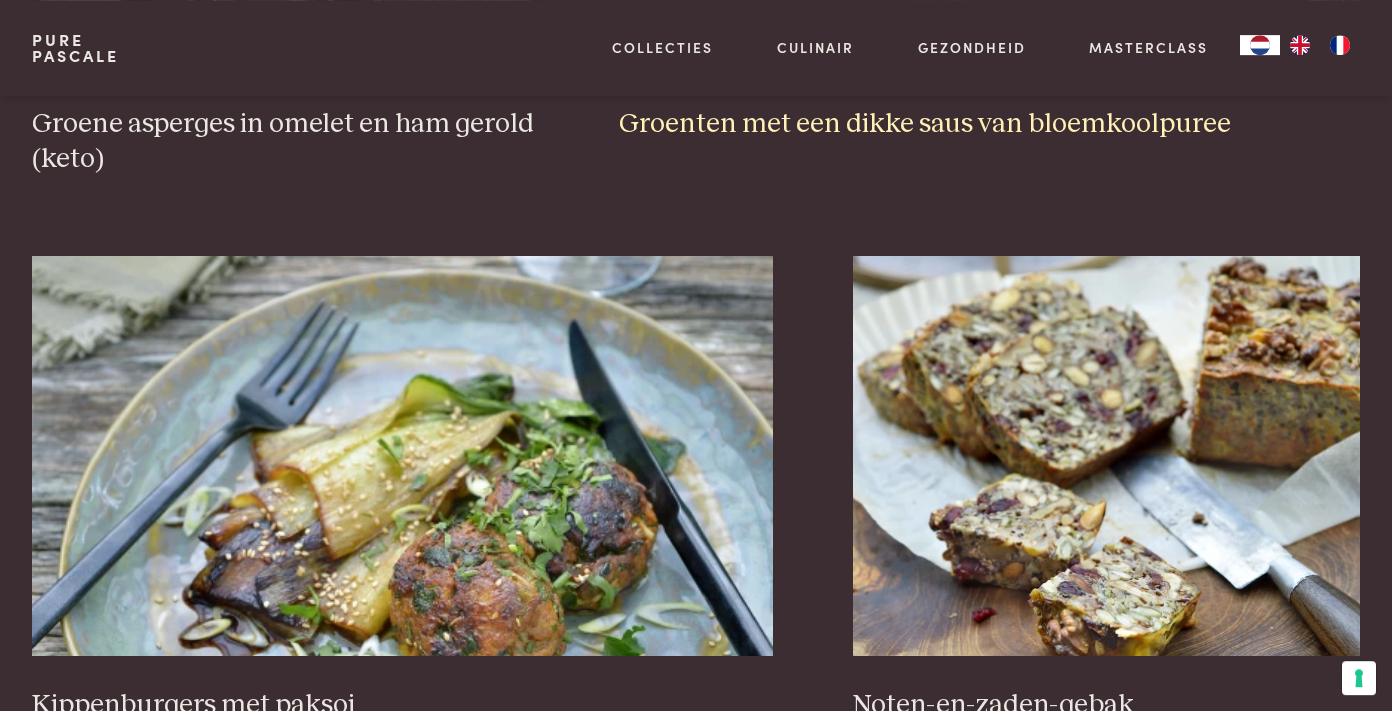 scroll, scrollTop: 3231, scrollLeft: 0, axis: vertical 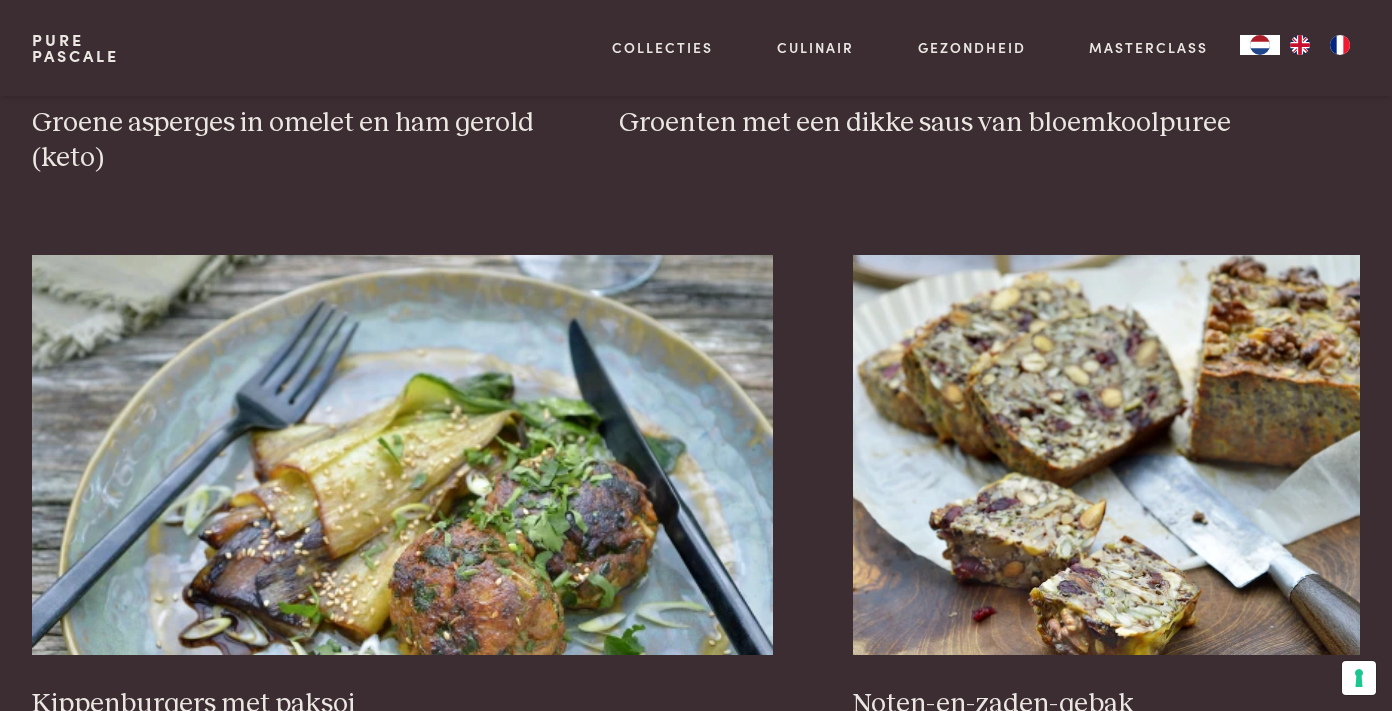 click on "5" at bounding box center (752, 832) 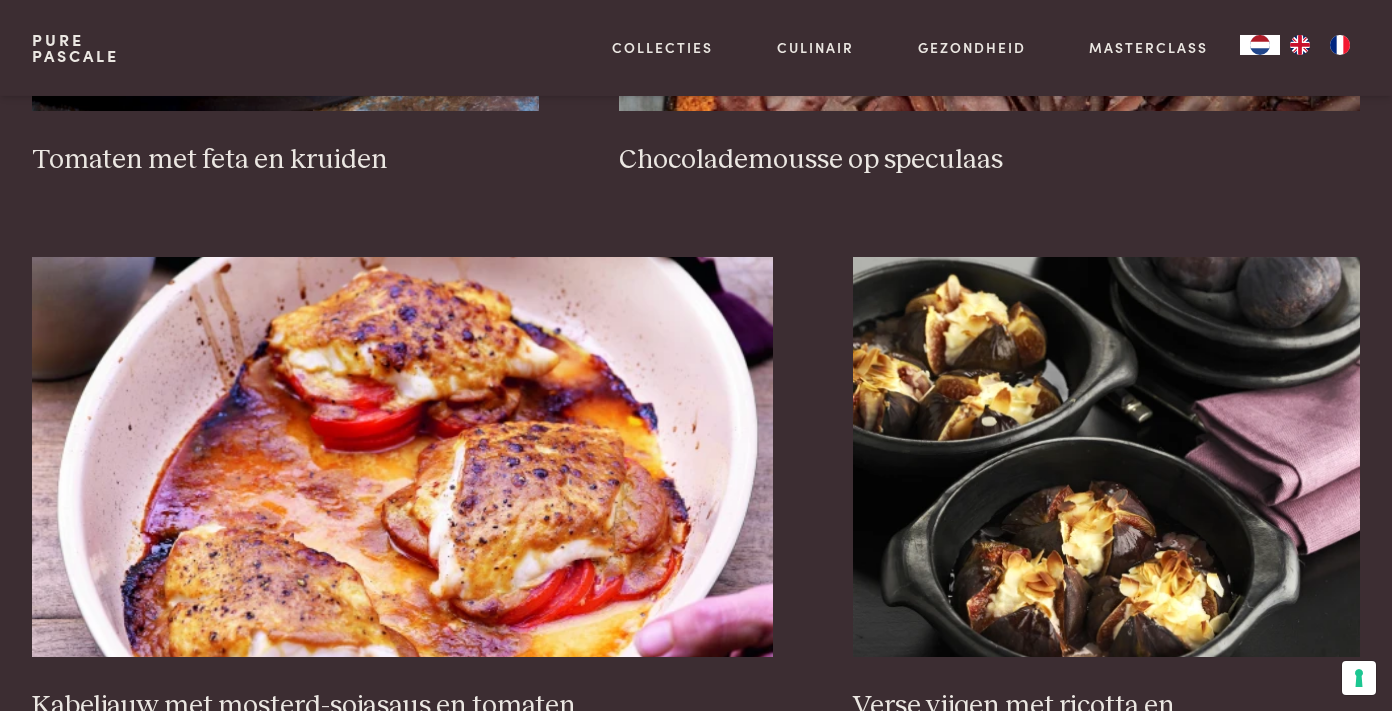scroll, scrollTop: 3230, scrollLeft: 0, axis: vertical 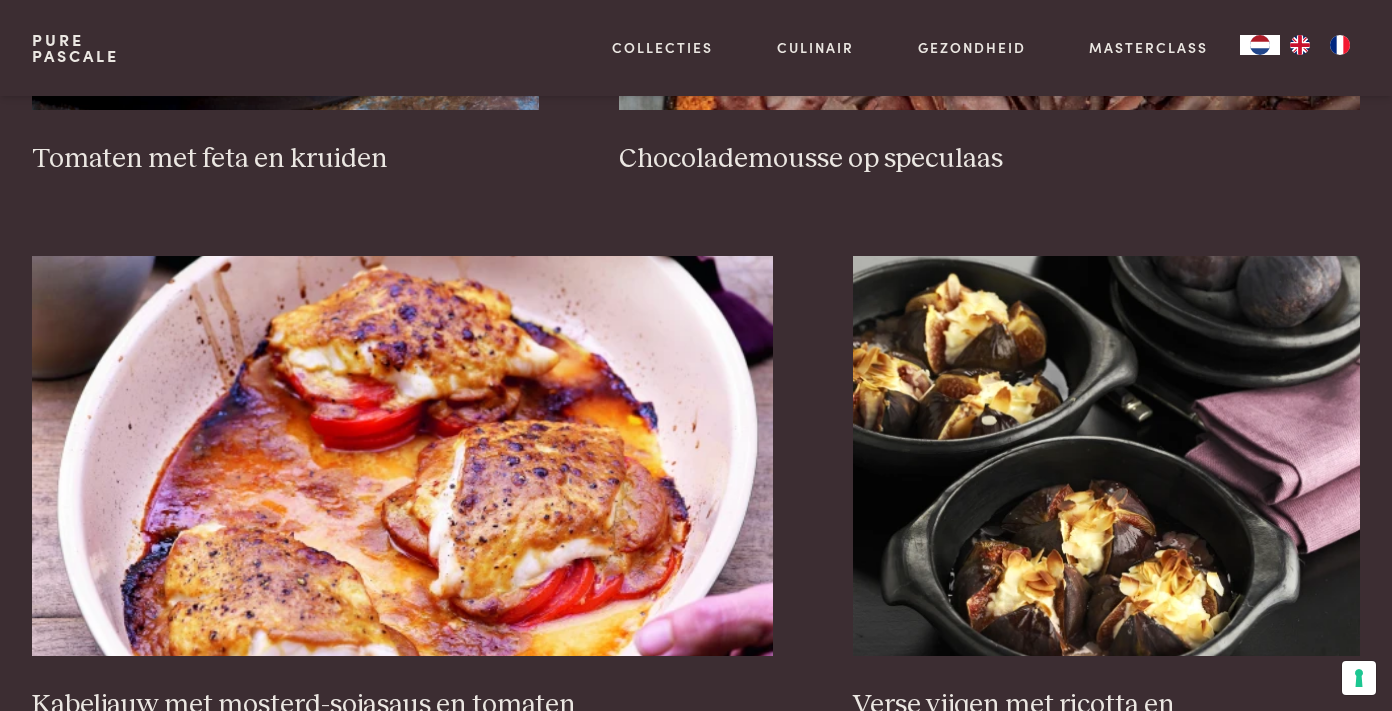 click on "6" at bounding box center [789, 868] 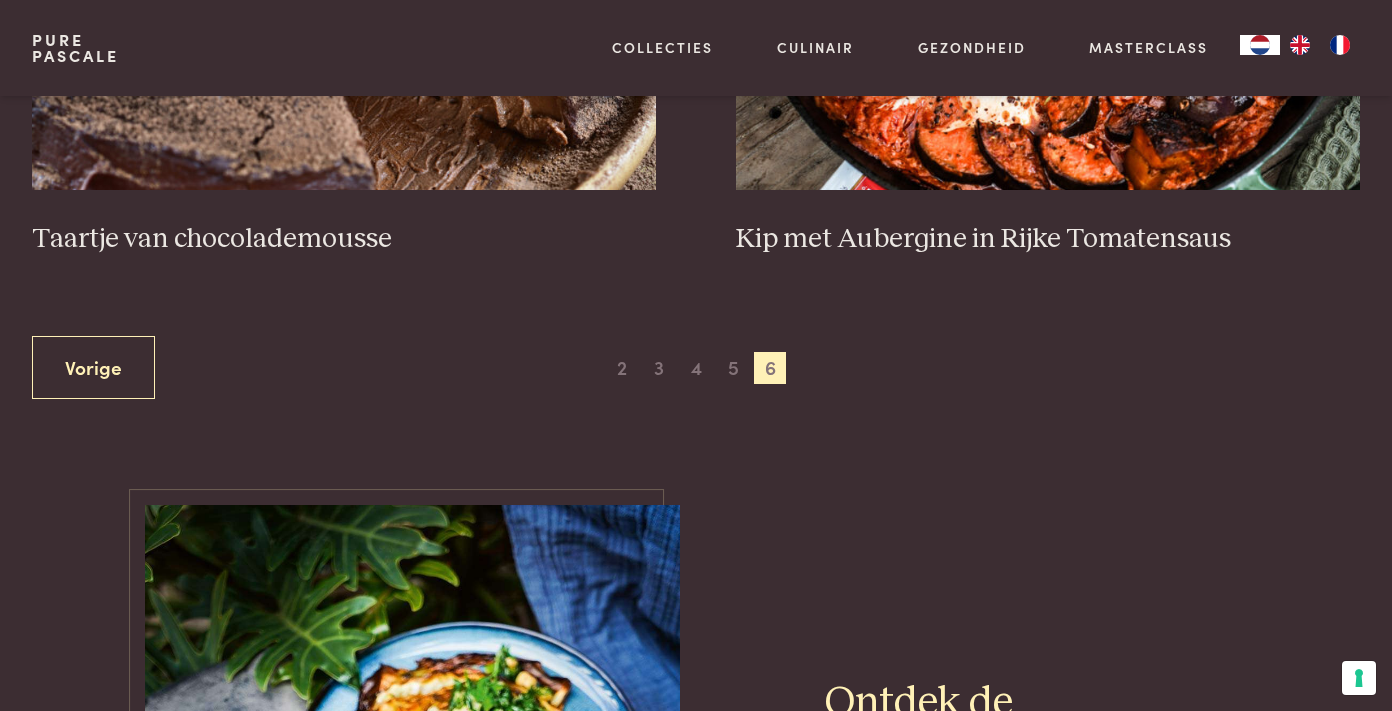 scroll, scrollTop: 0, scrollLeft: 0, axis: both 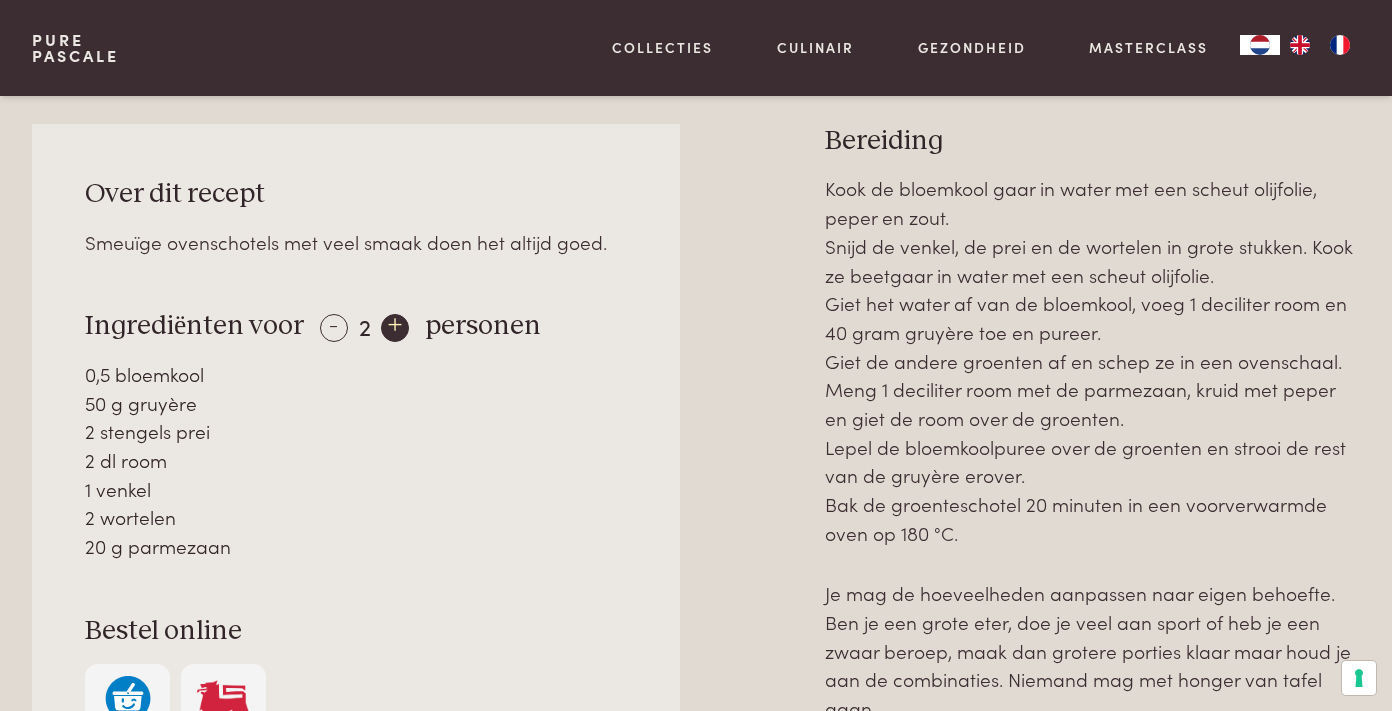 click on "+" at bounding box center [395, 328] 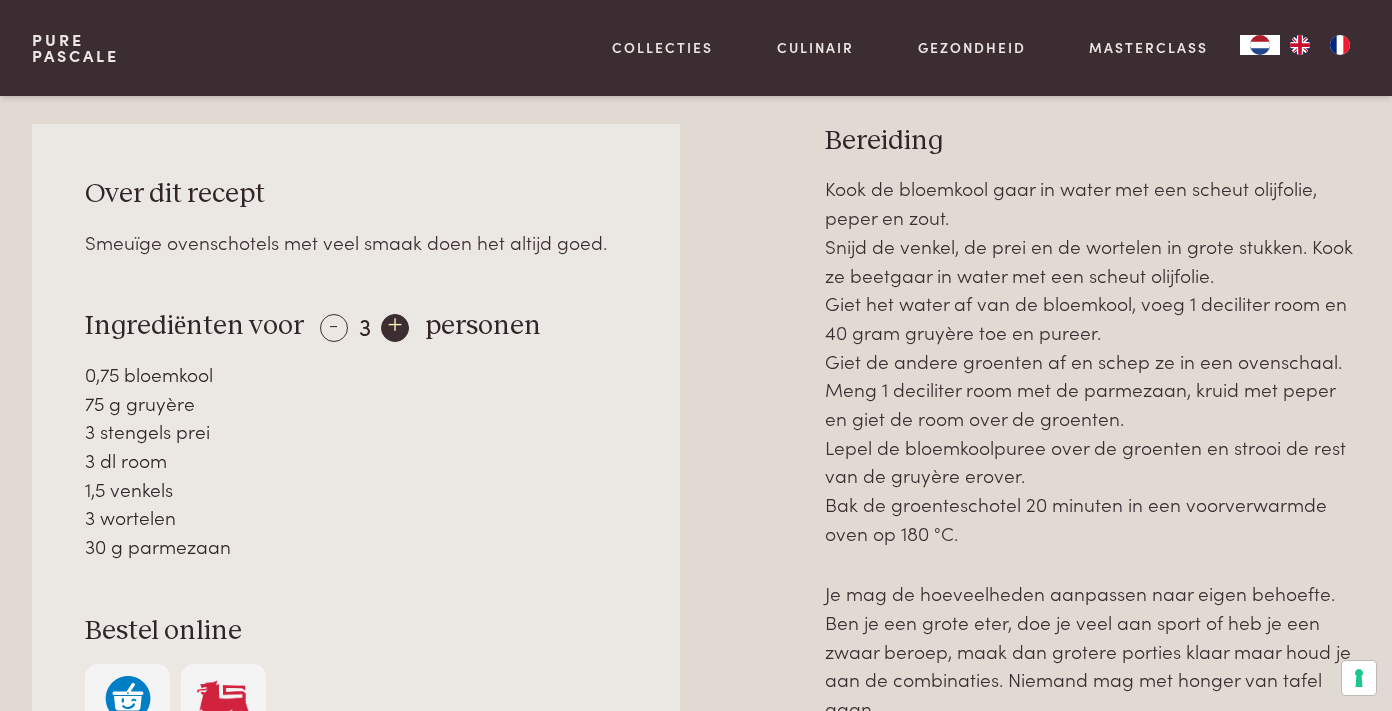 click on "+" at bounding box center (395, 328) 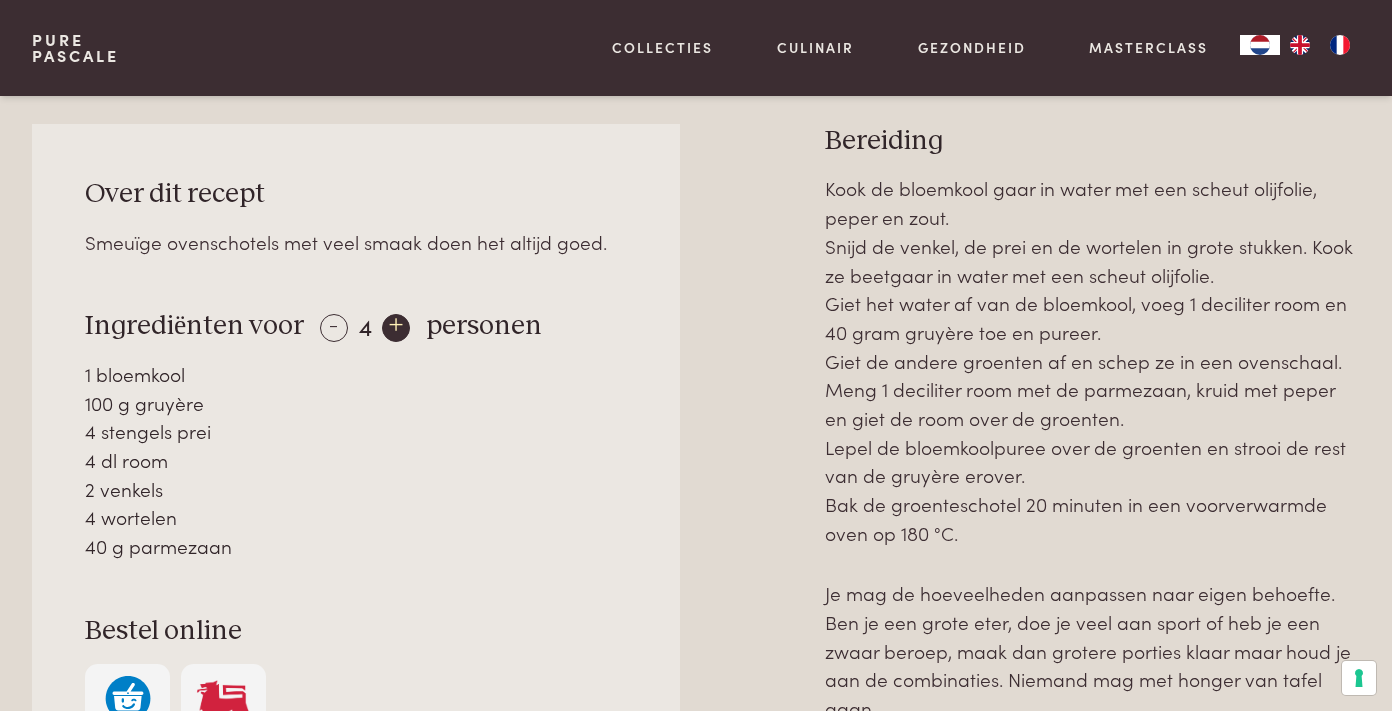 click on "+" at bounding box center [396, 328] 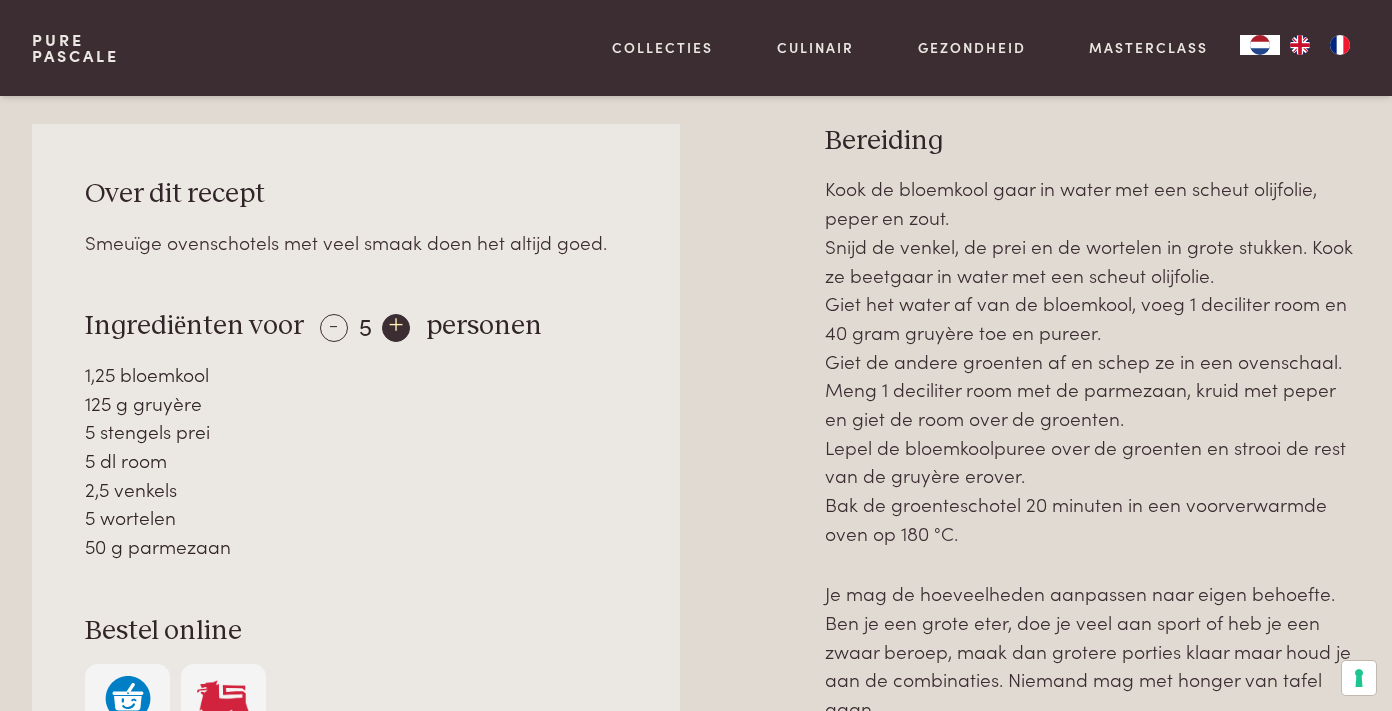 click on "+" at bounding box center [396, 328] 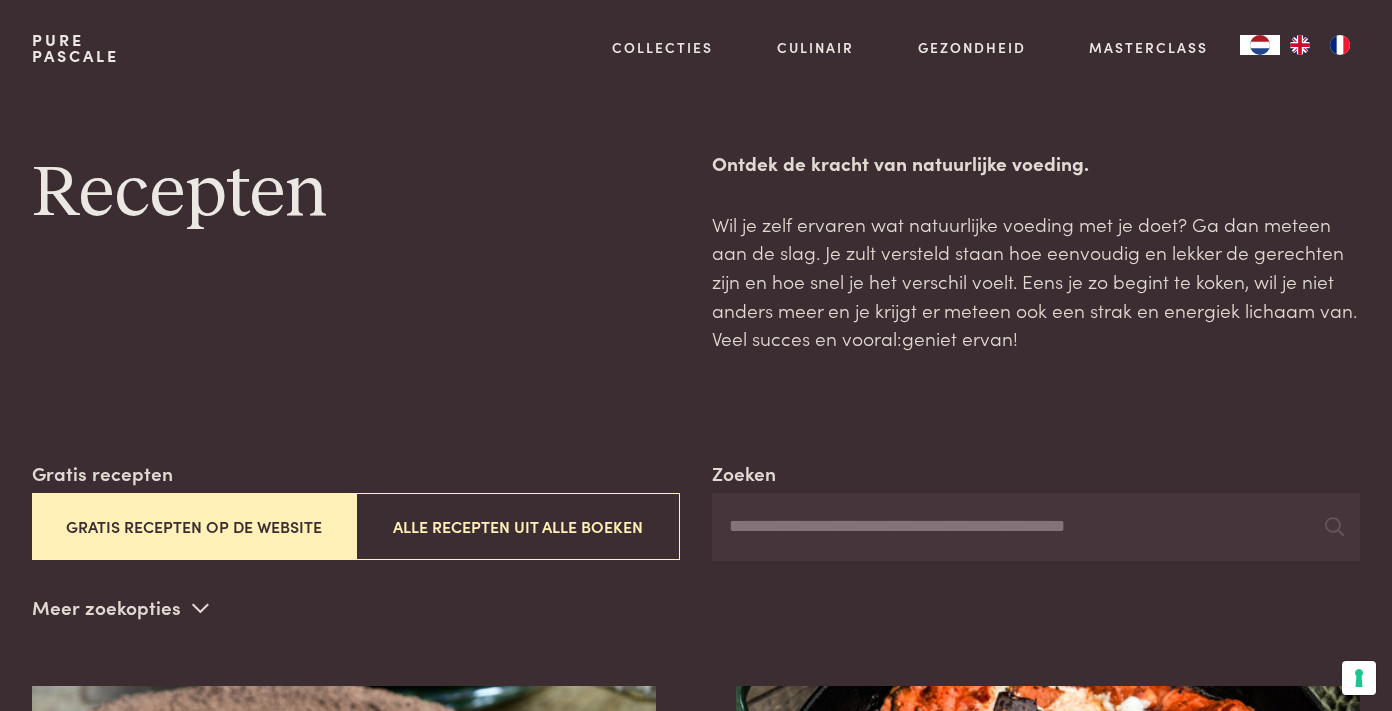 scroll, scrollTop: 0, scrollLeft: 0, axis: both 